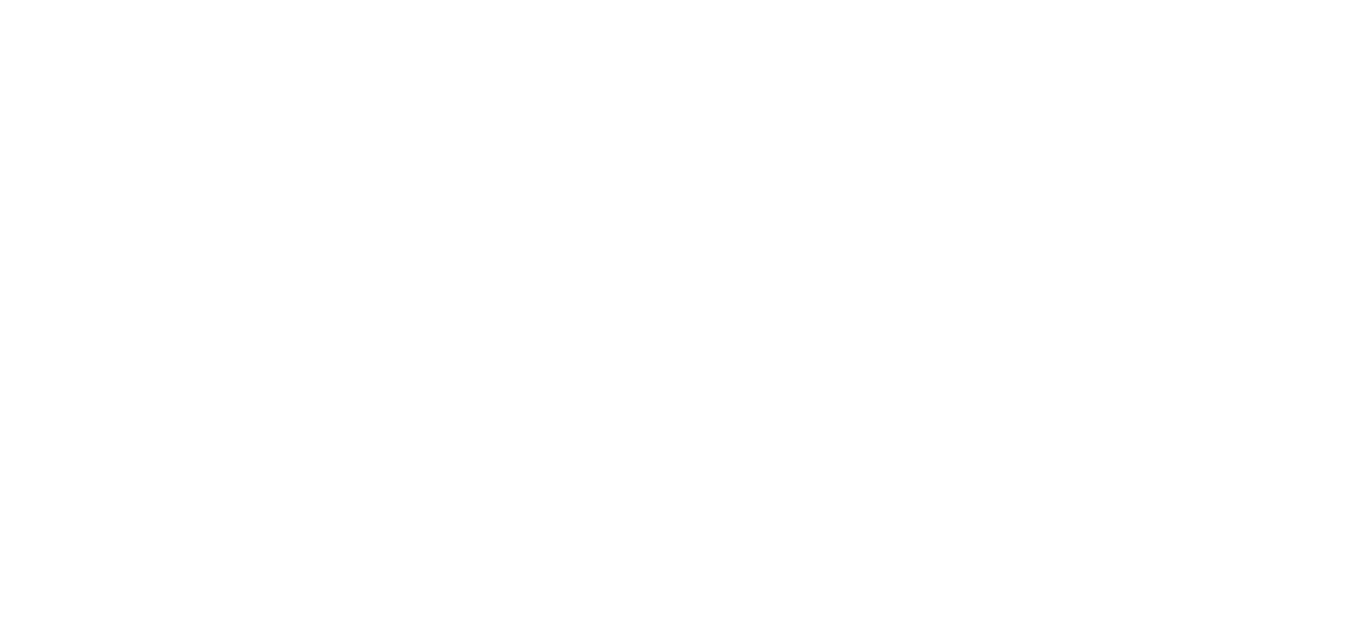 scroll, scrollTop: 0, scrollLeft: 0, axis: both 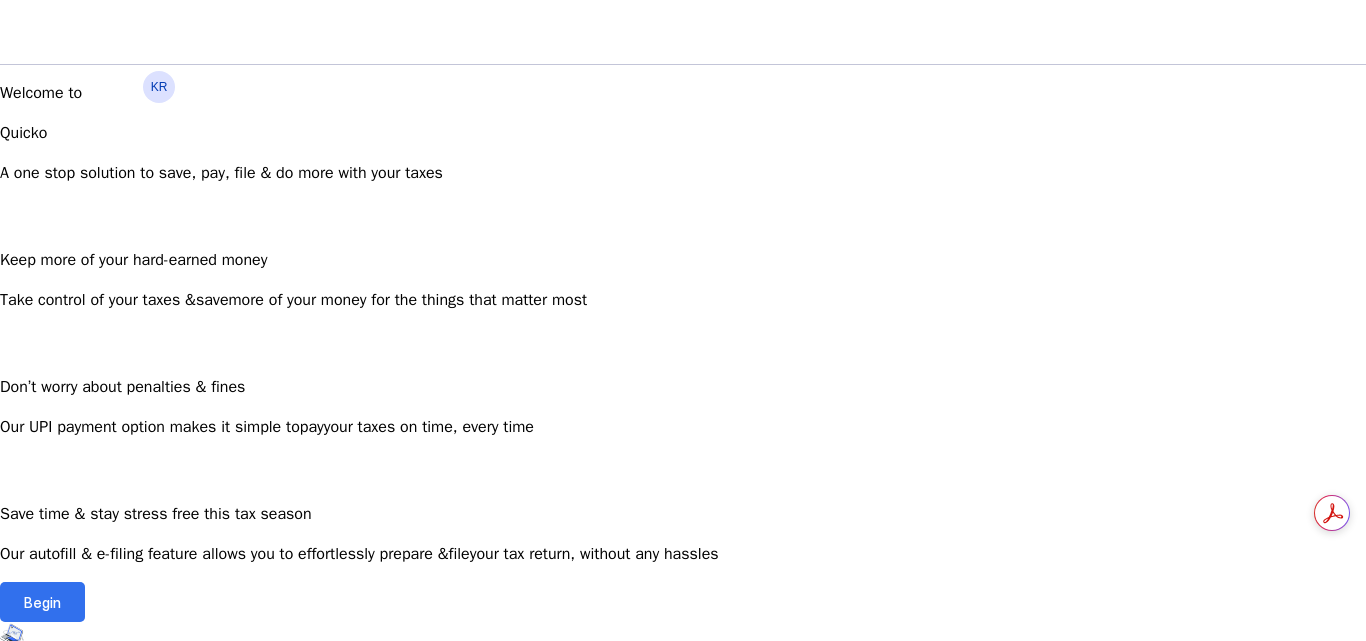 click at bounding box center [42, 602] 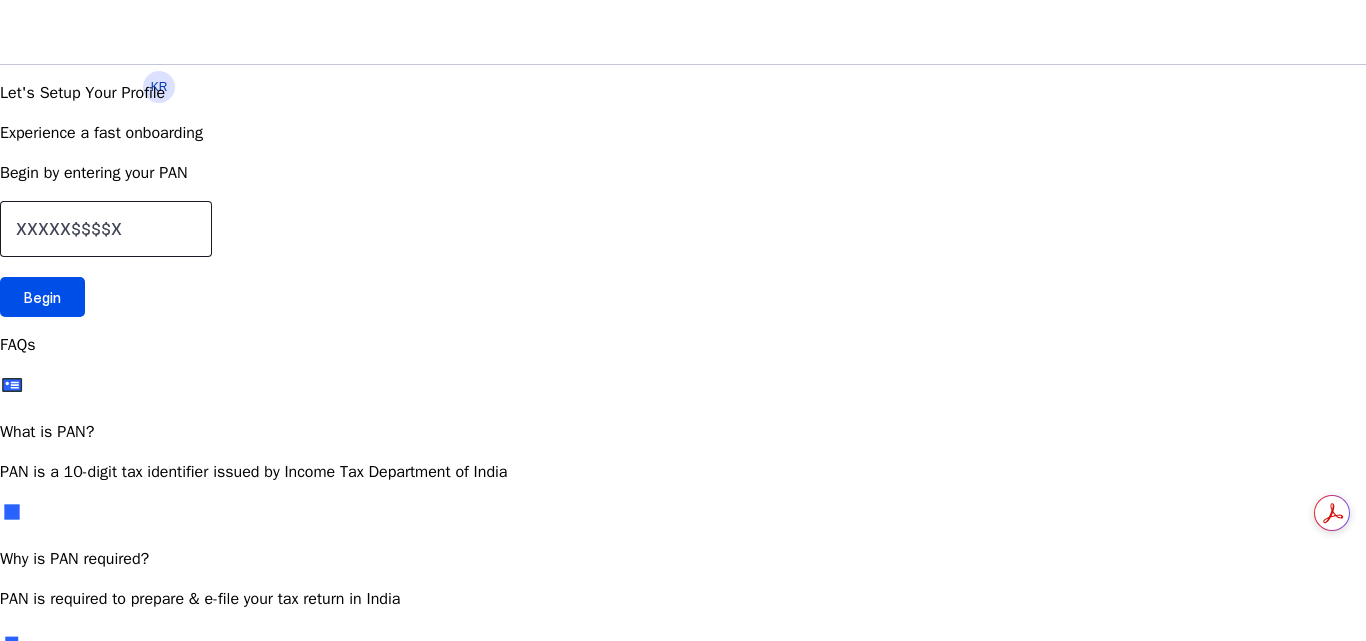 click at bounding box center (106, 229) 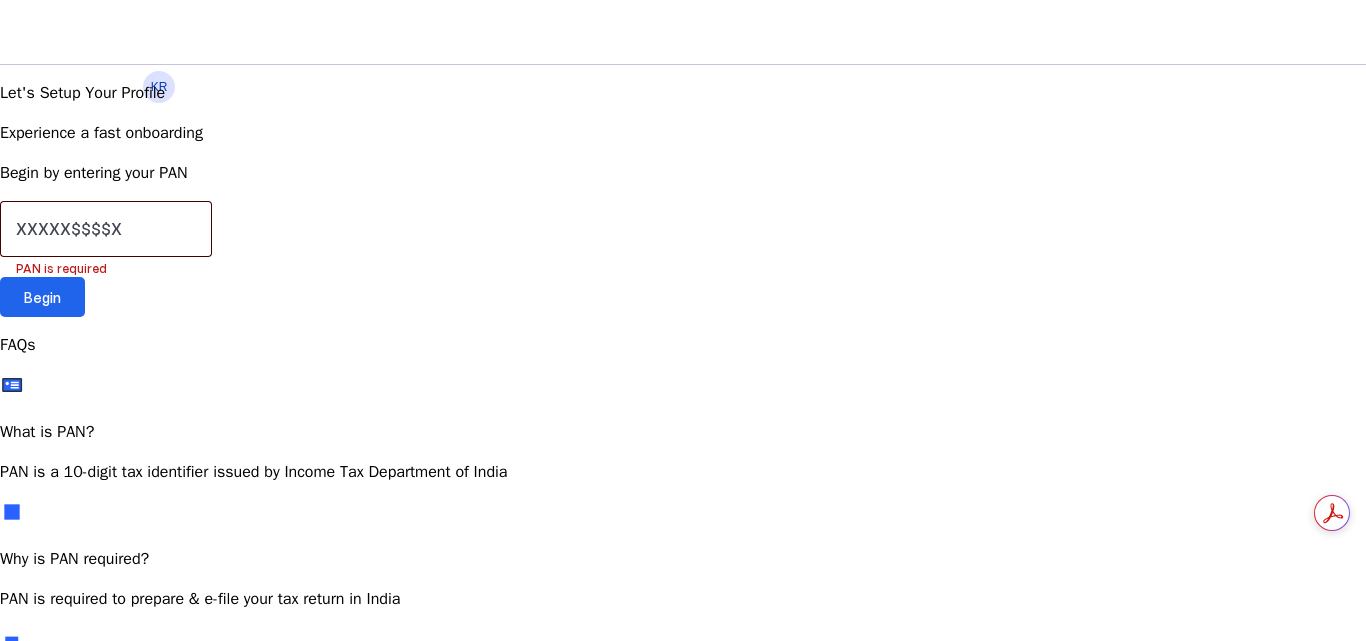 type 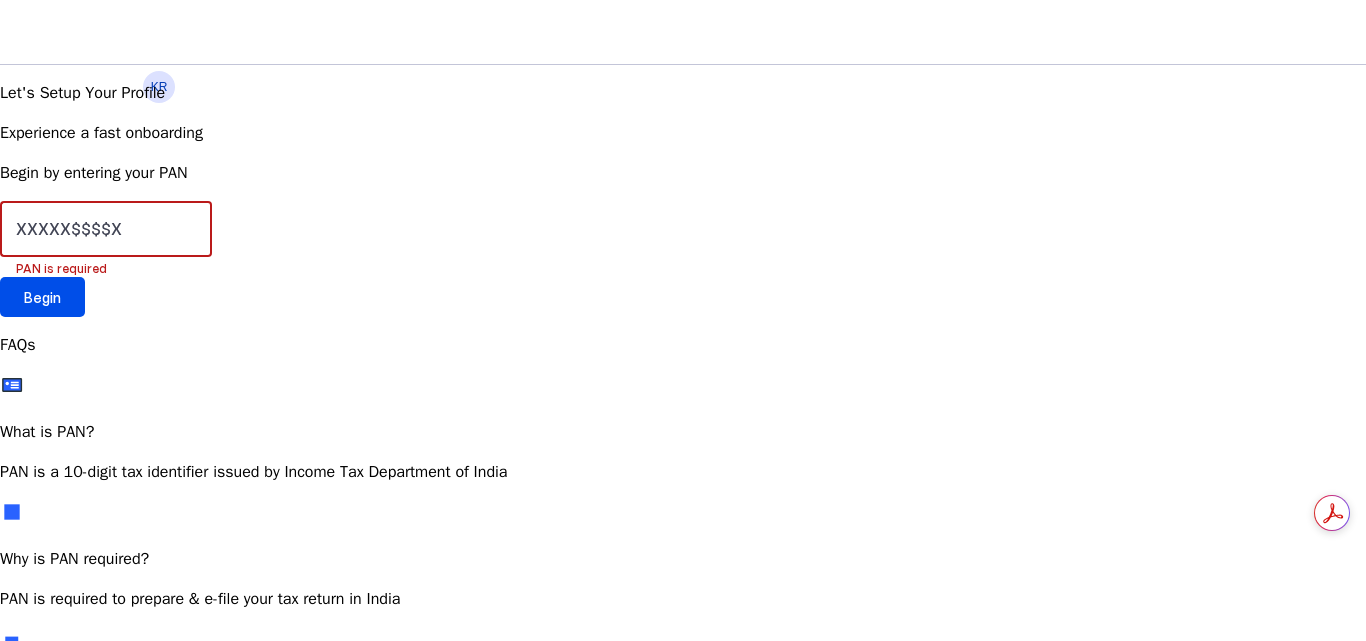 click at bounding box center [106, 229] 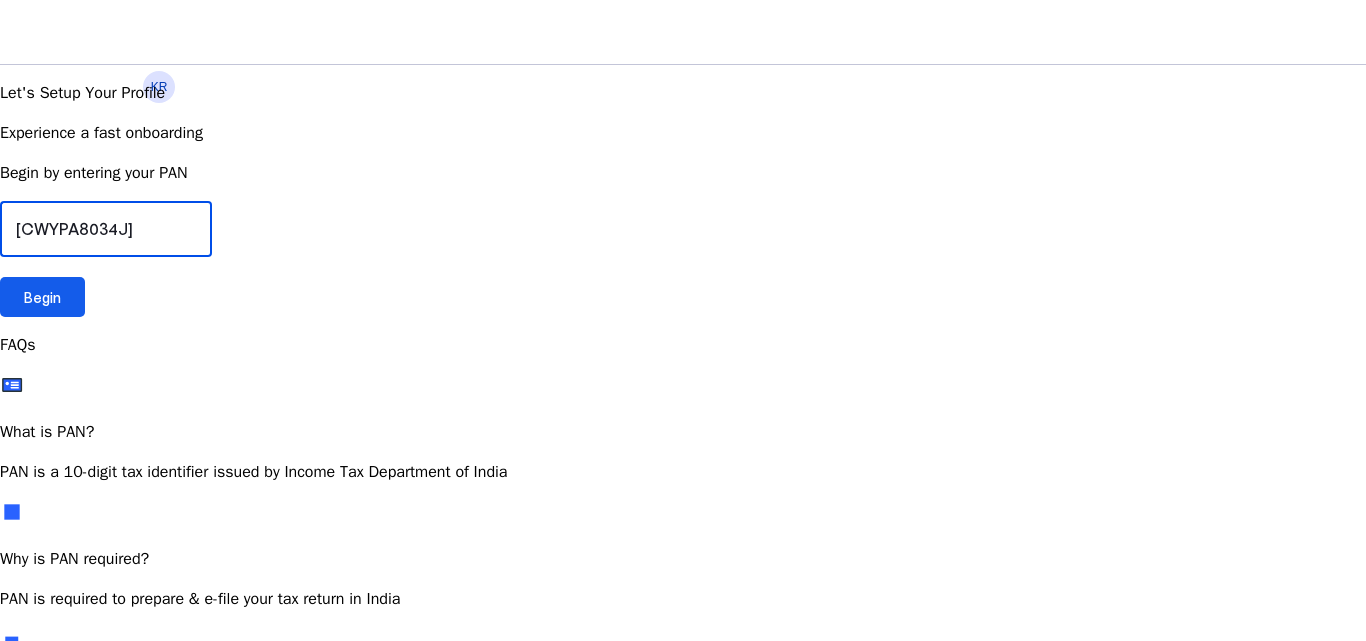 type on "[CWYPA8034J]" 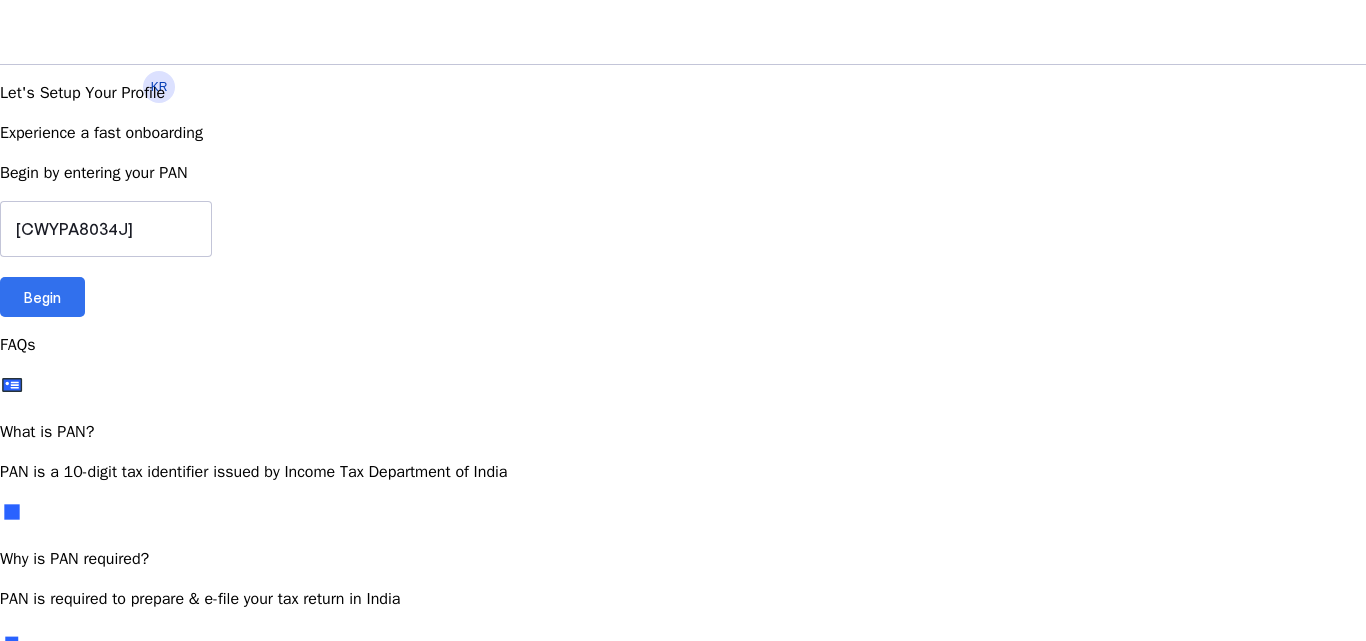 click on "Begin" at bounding box center [42, 297] 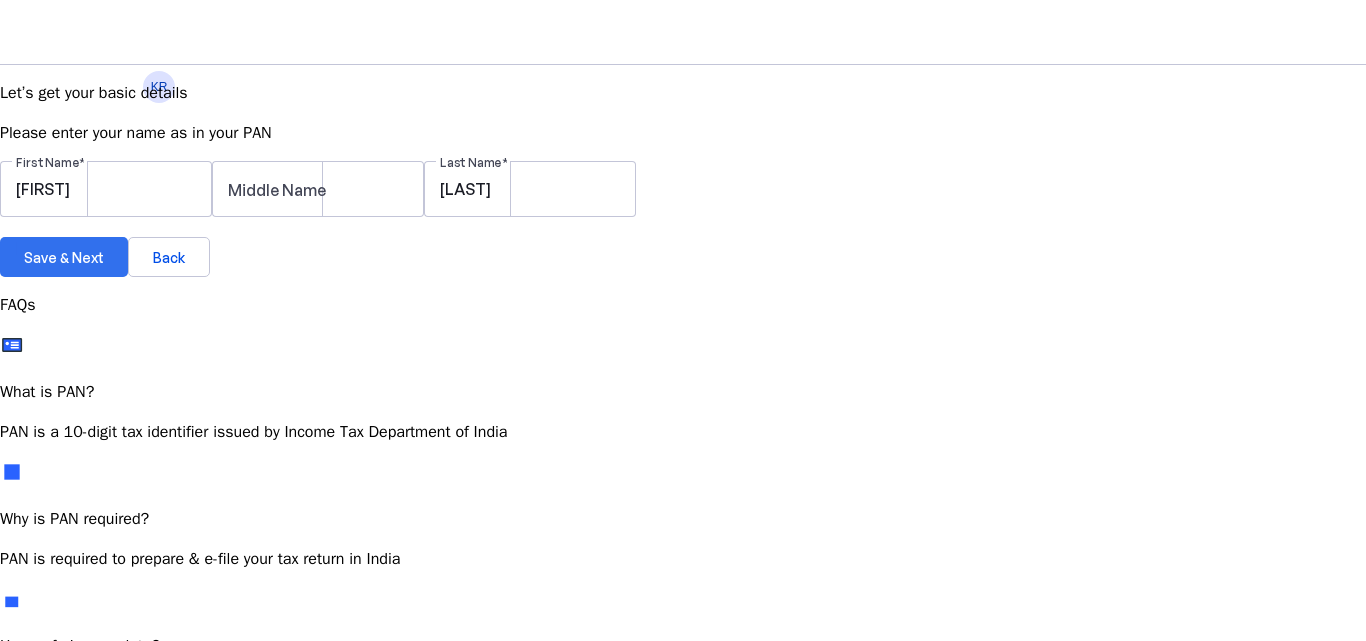 click on "Save & Next" at bounding box center [64, 257] 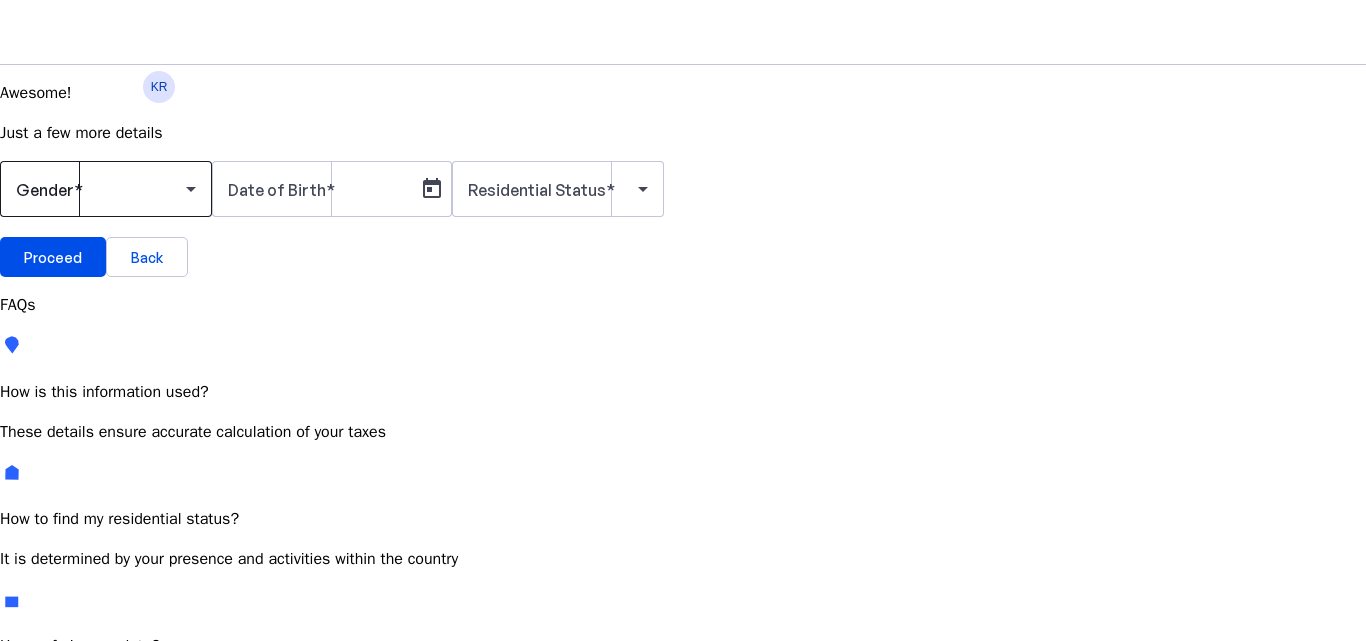 click at bounding box center [101, 189] 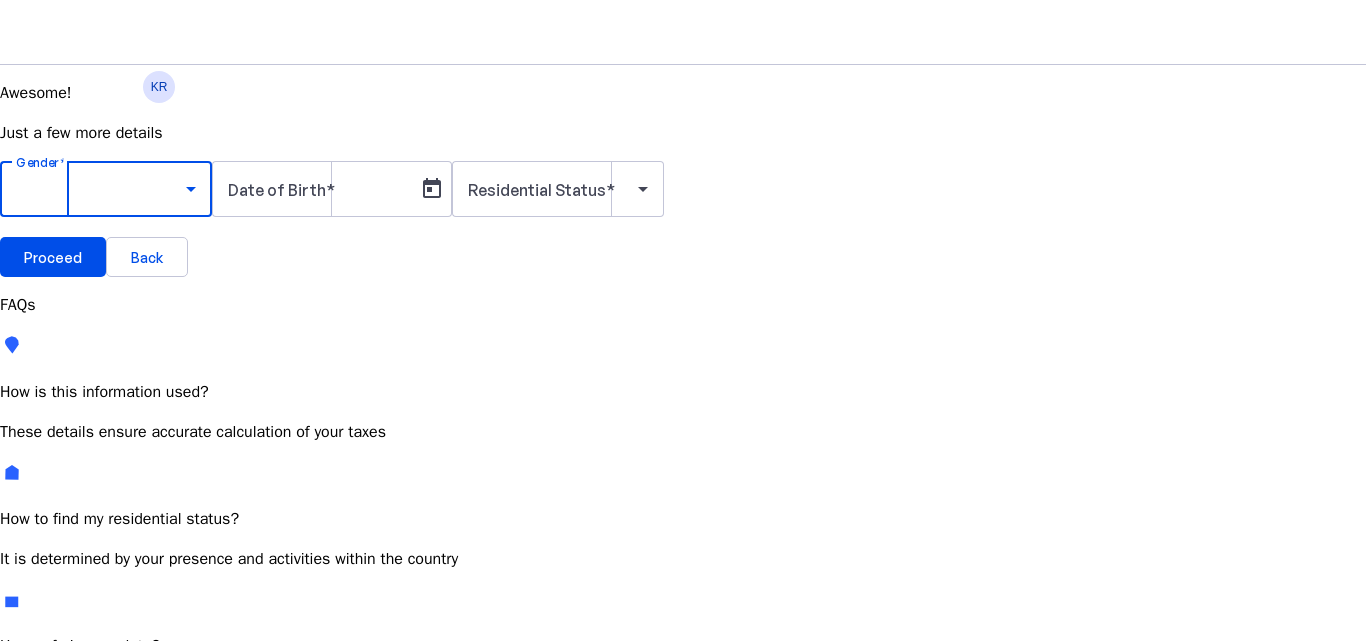 click on "Male" at bounding box center [154, 746] 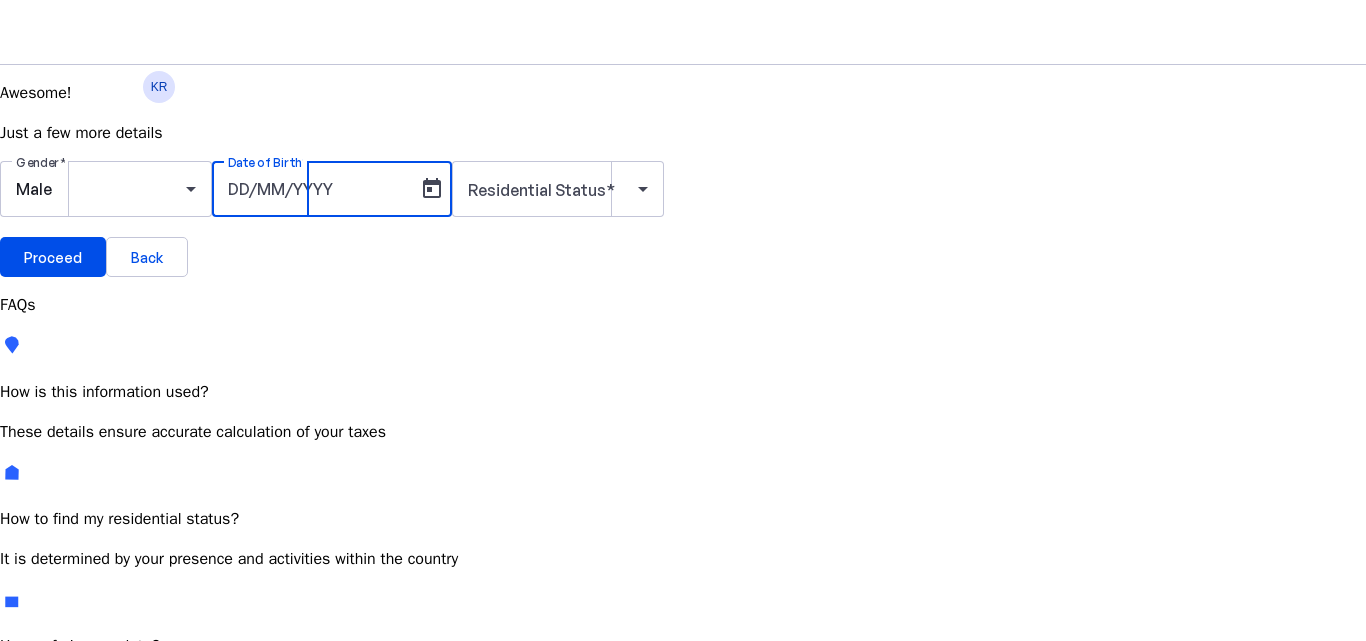 click on "Date of Birth" at bounding box center (318, 189) 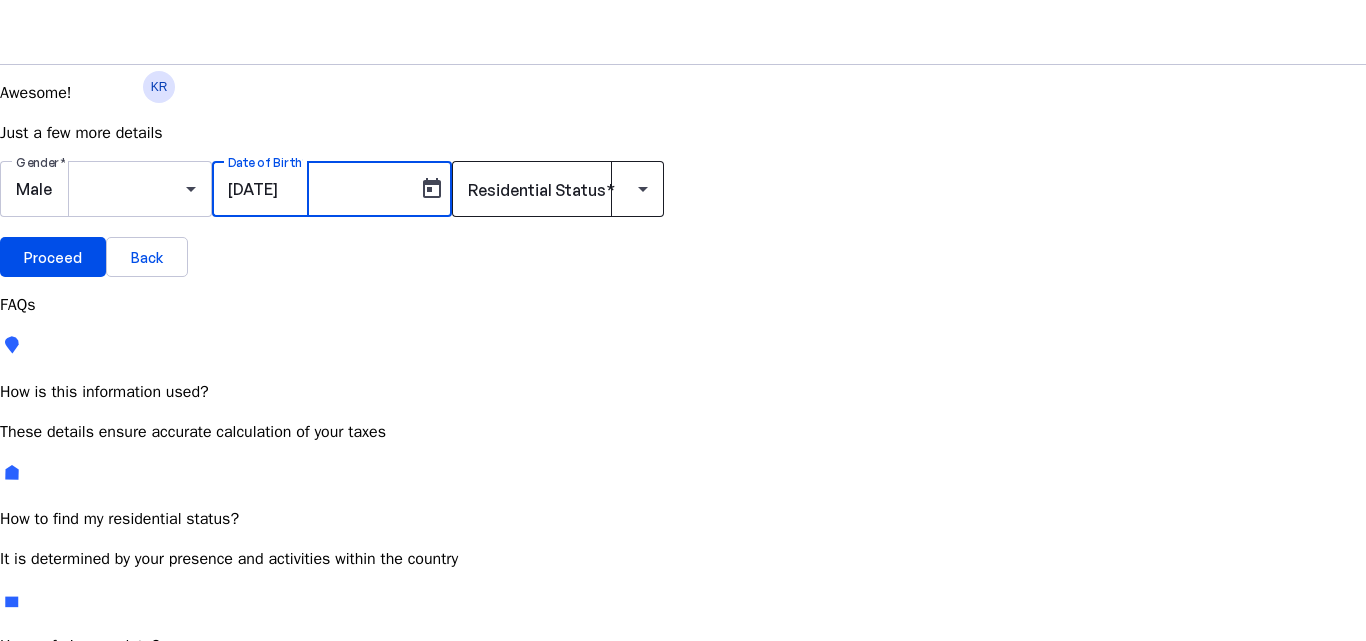 type on "[DATE]" 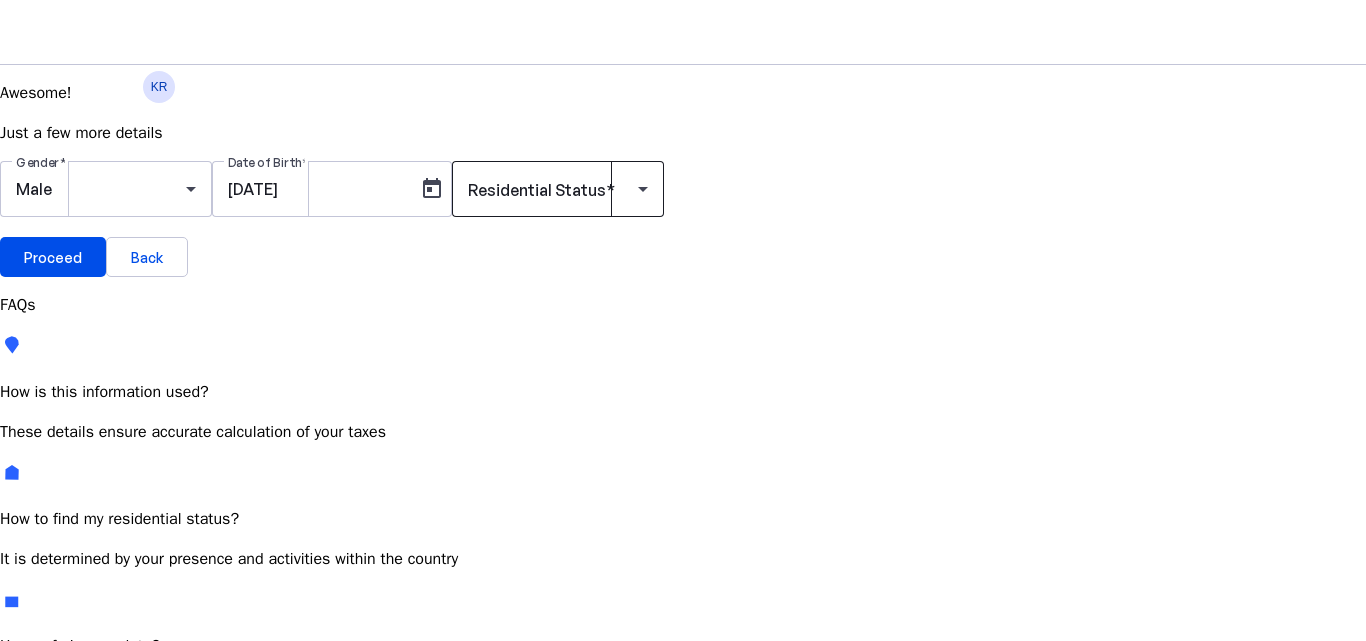 click on "Residential Status" at bounding box center (537, 190) 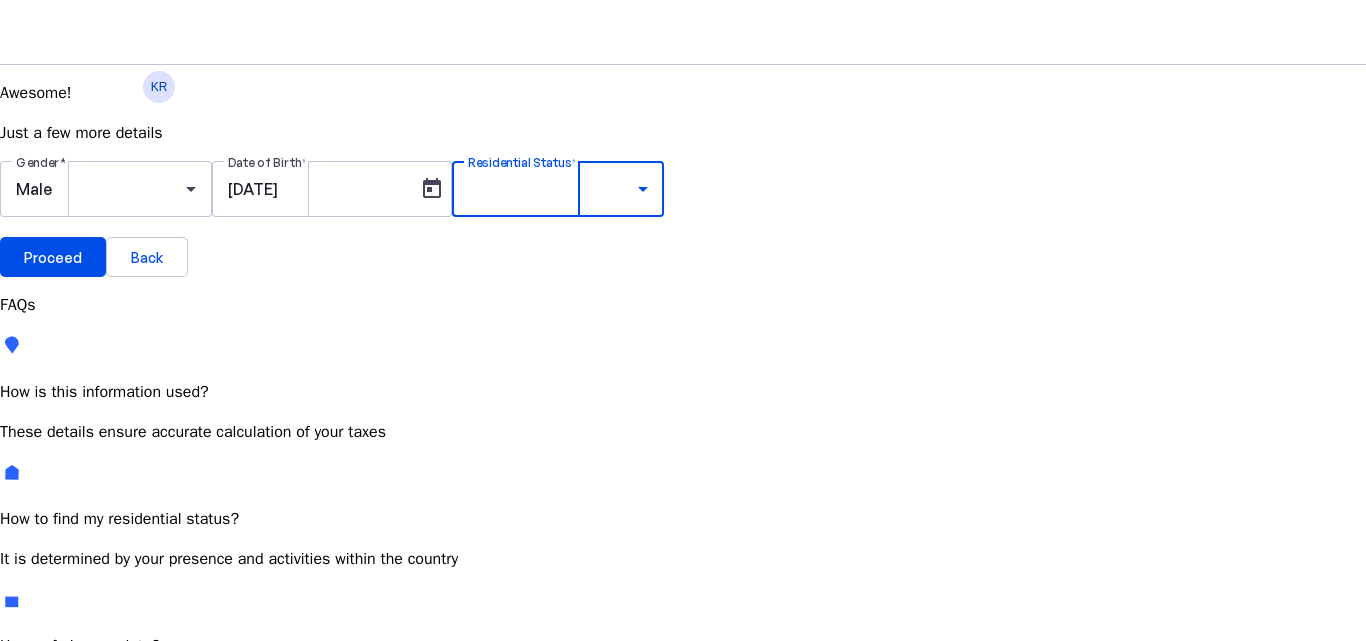 click on "Resident" at bounding box center (72, 748) 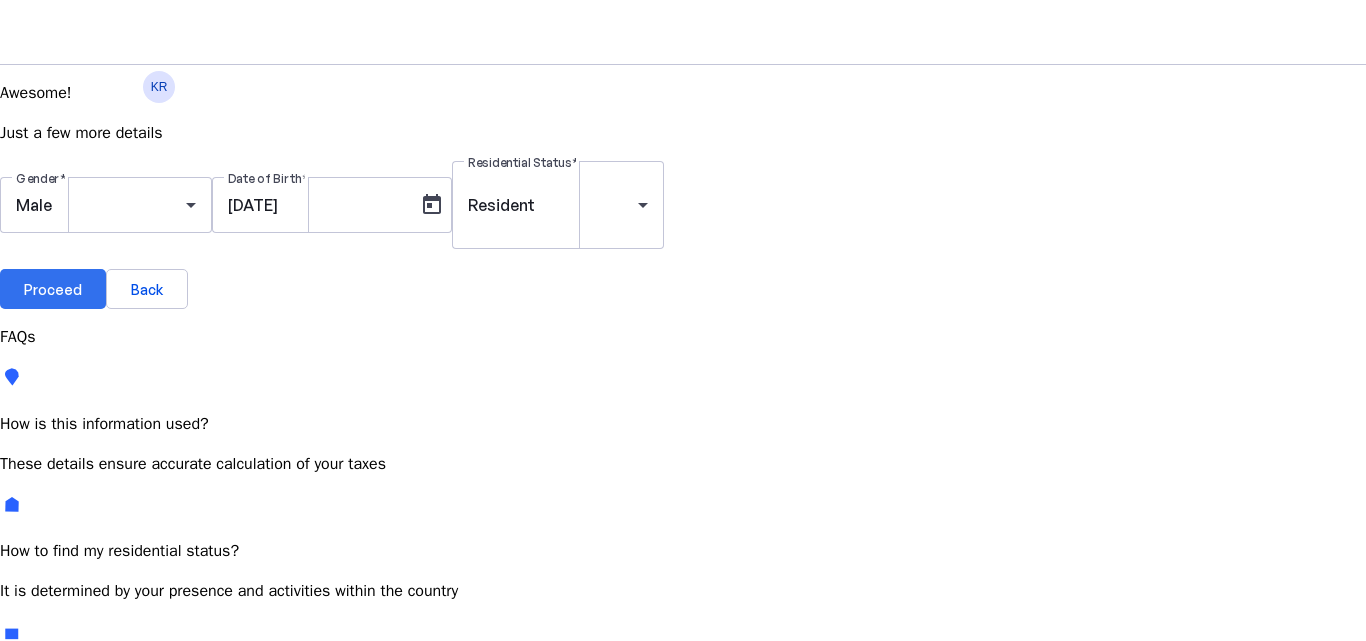 click at bounding box center (53, 289) 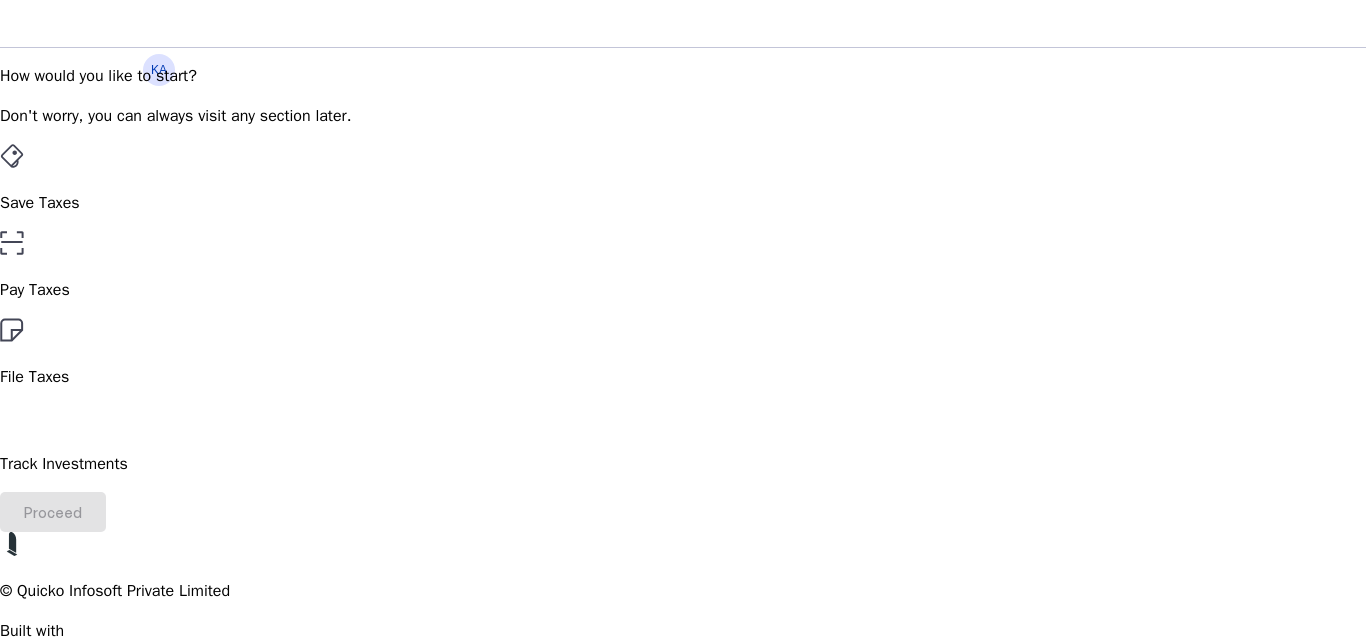 scroll, scrollTop: 0, scrollLeft: 0, axis: both 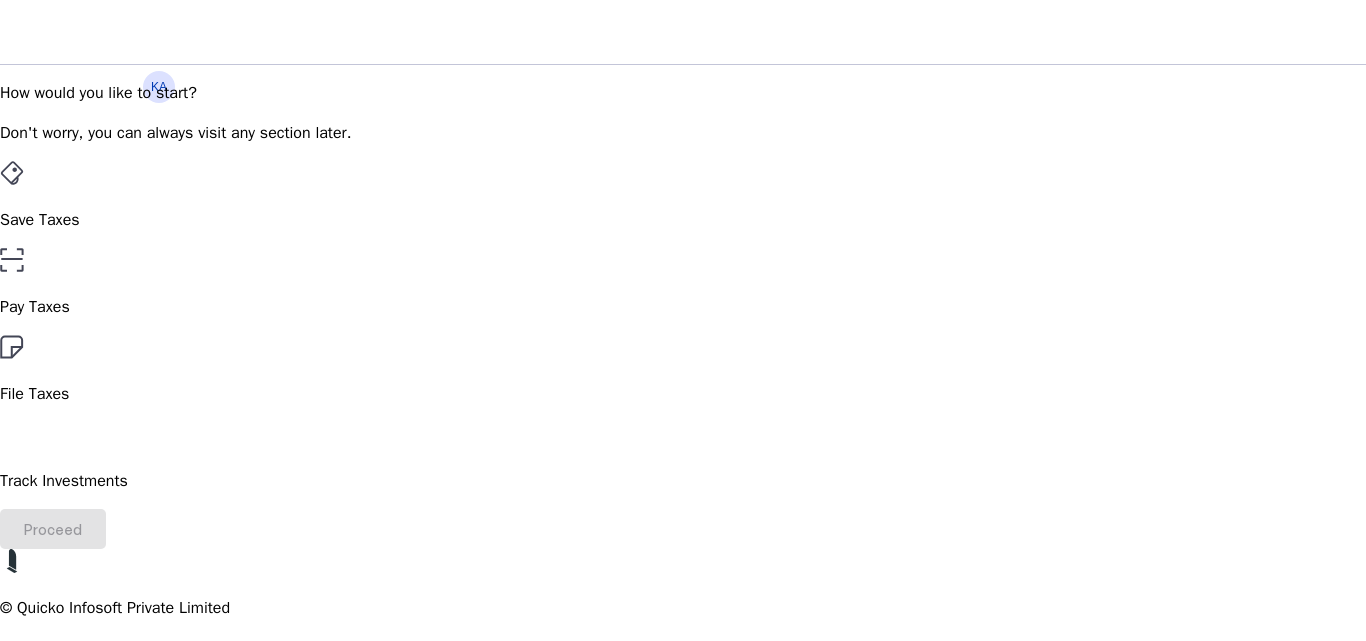 click on "Save Taxes" at bounding box center [683, 196] 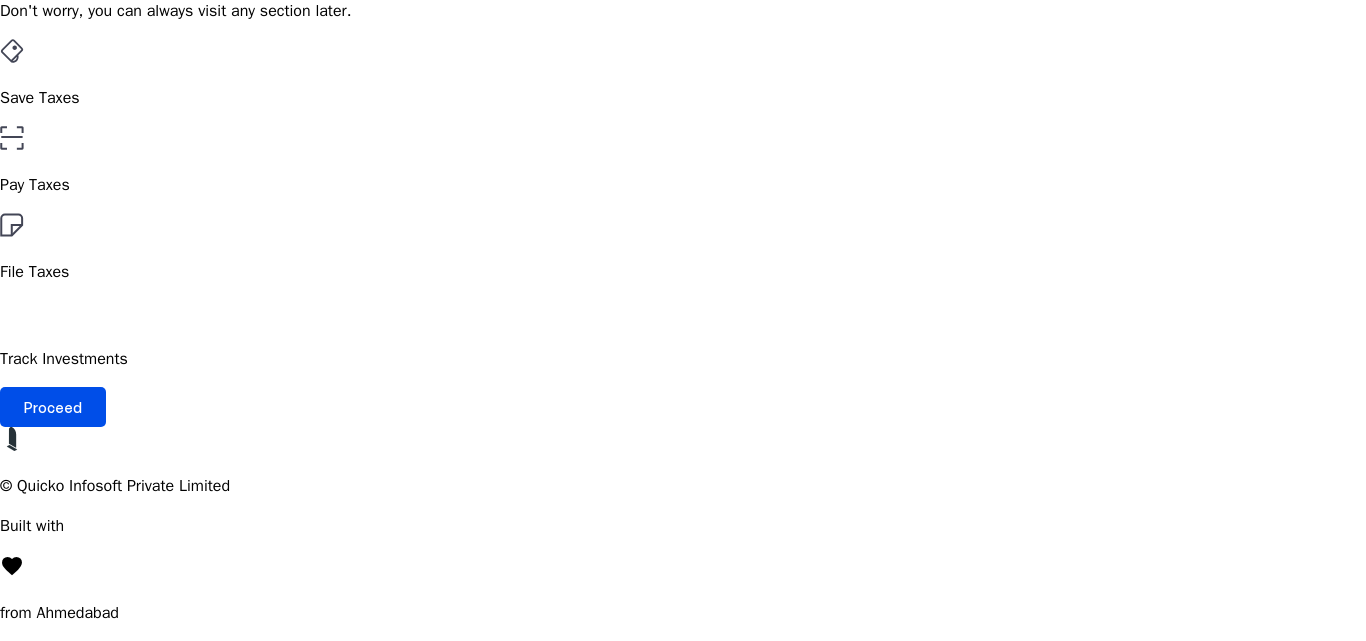 scroll, scrollTop: 186, scrollLeft: 0, axis: vertical 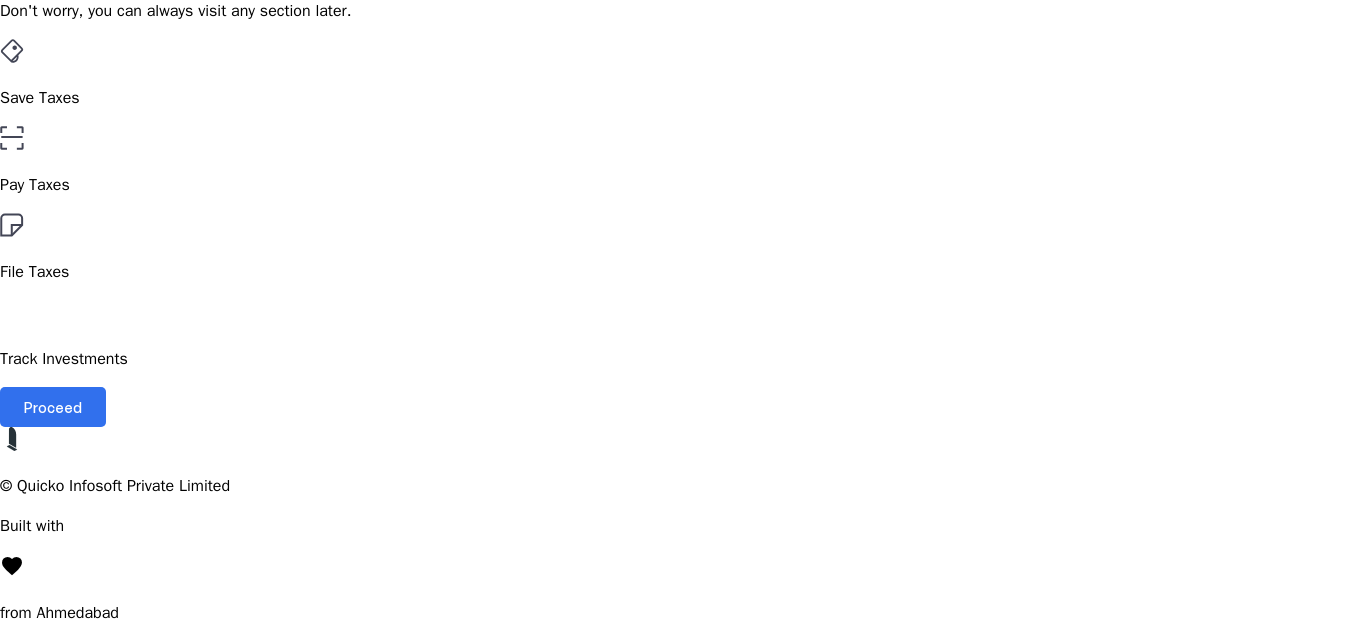 click at bounding box center (53, 407) 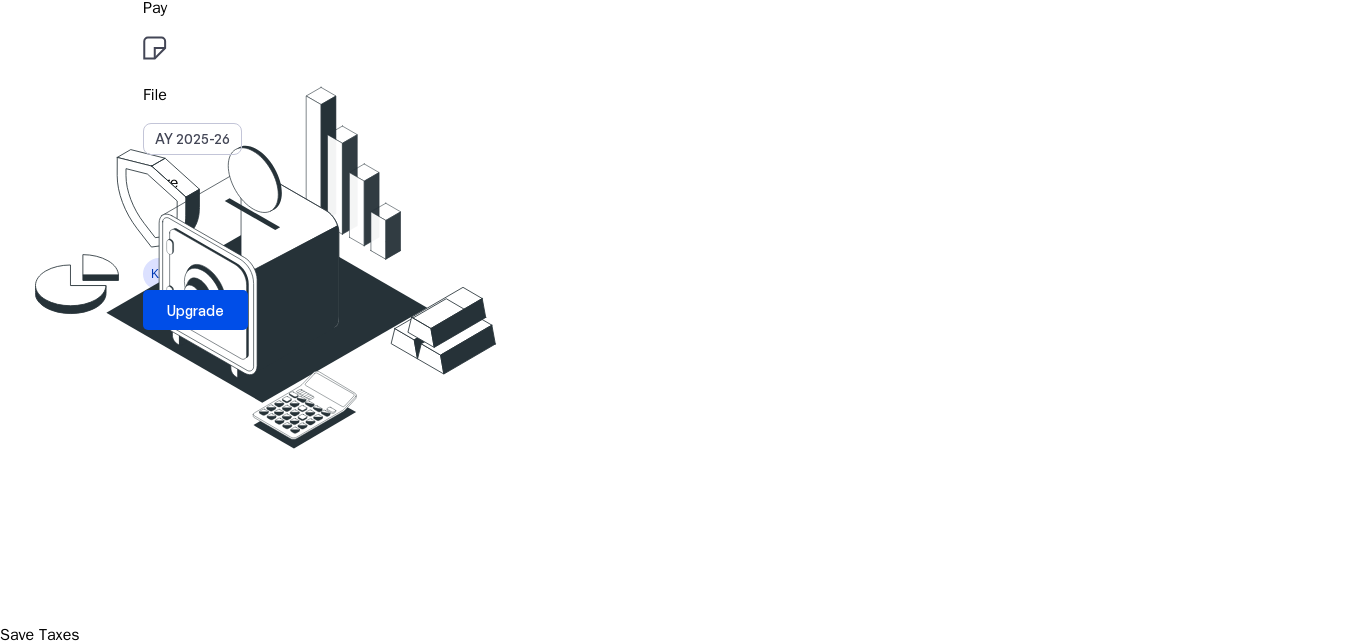 scroll, scrollTop: 0, scrollLeft: 0, axis: both 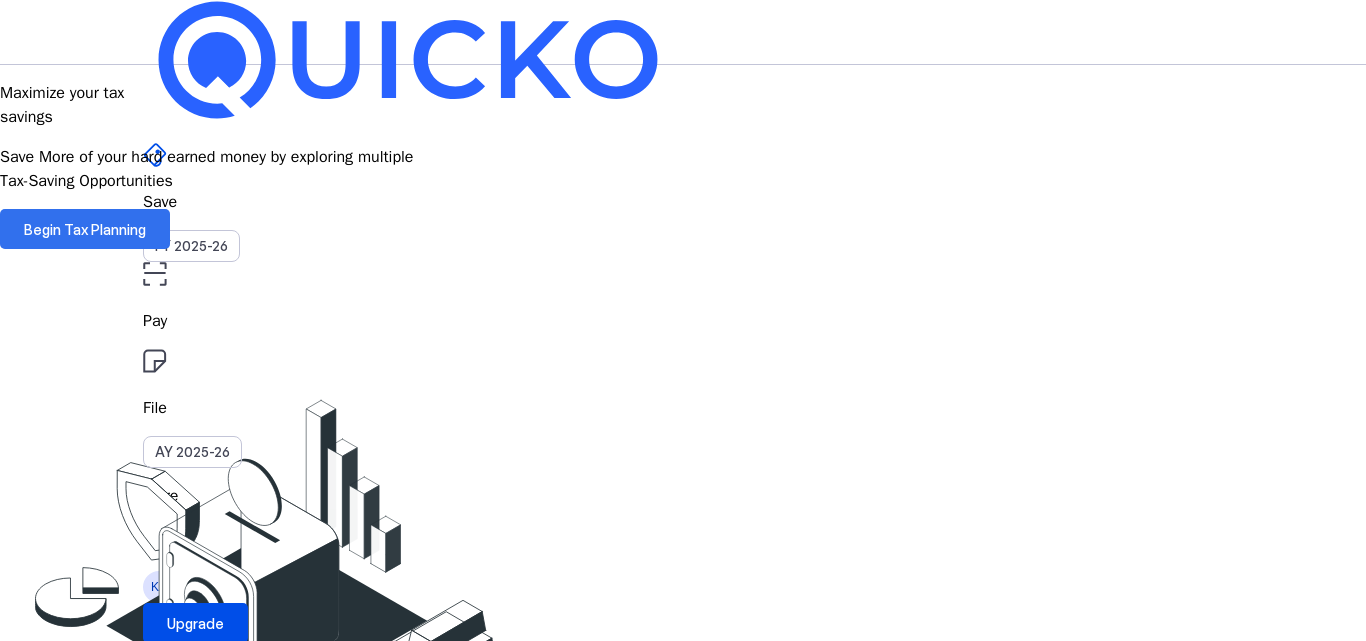 click on "Begin Tax Planning" at bounding box center [85, 229] 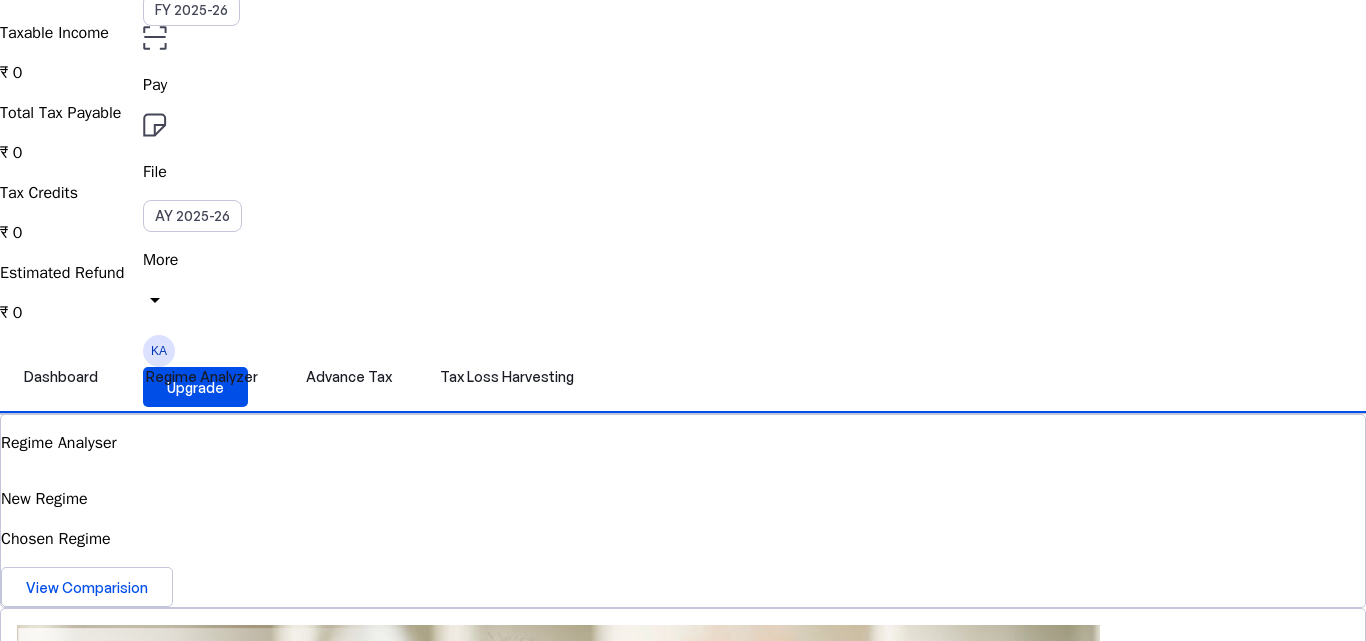 scroll, scrollTop: 240, scrollLeft: 0, axis: vertical 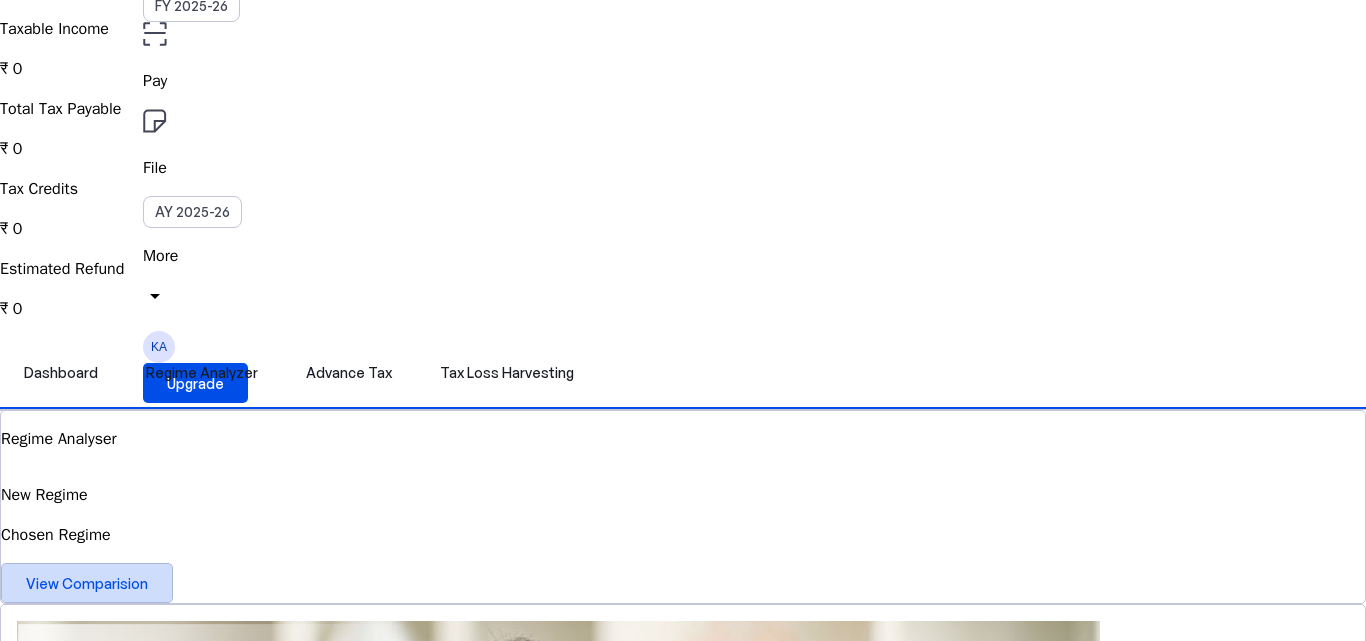 click on "View Comparision" at bounding box center (87, 583) 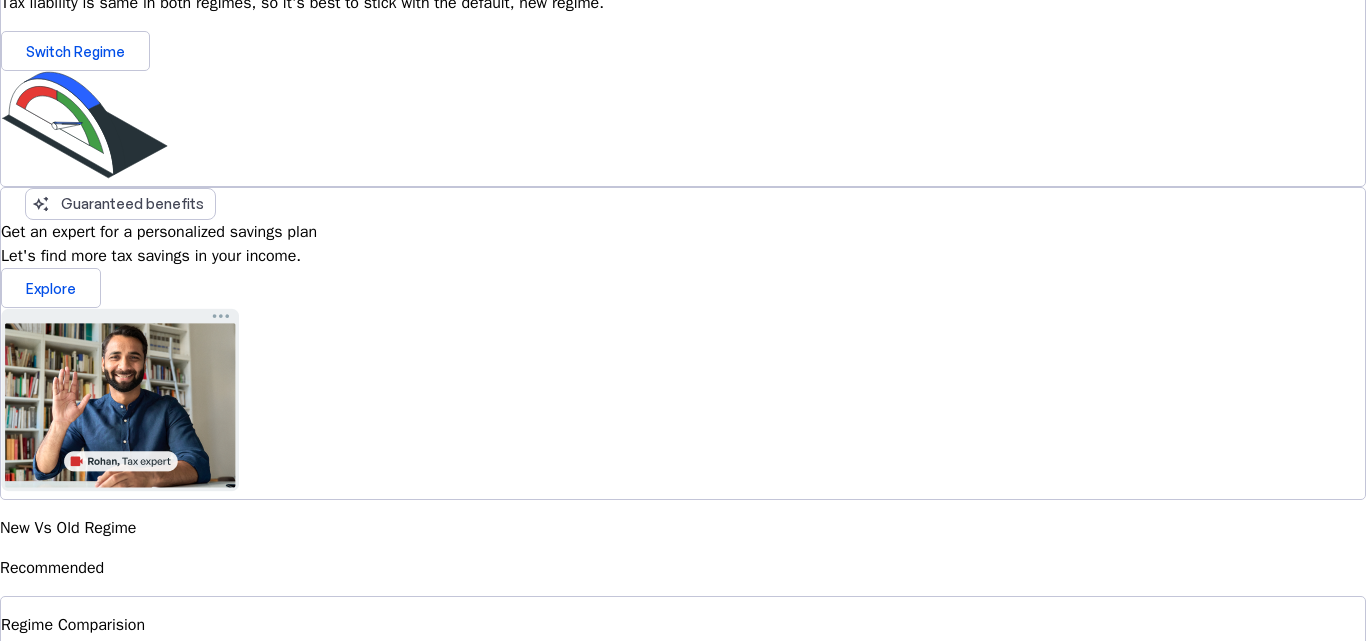 scroll, scrollTop: 821, scrollLeft: 0, axis: vertical 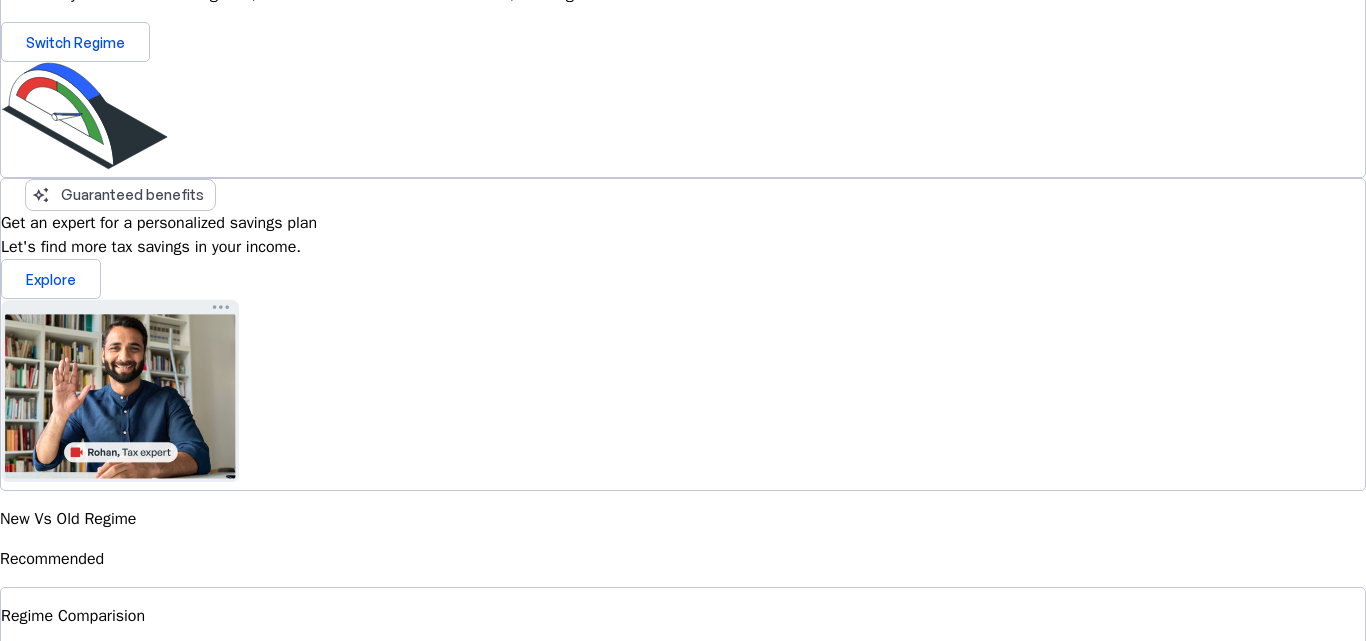 click on "₹ 0" at bounding box center [683, 792] 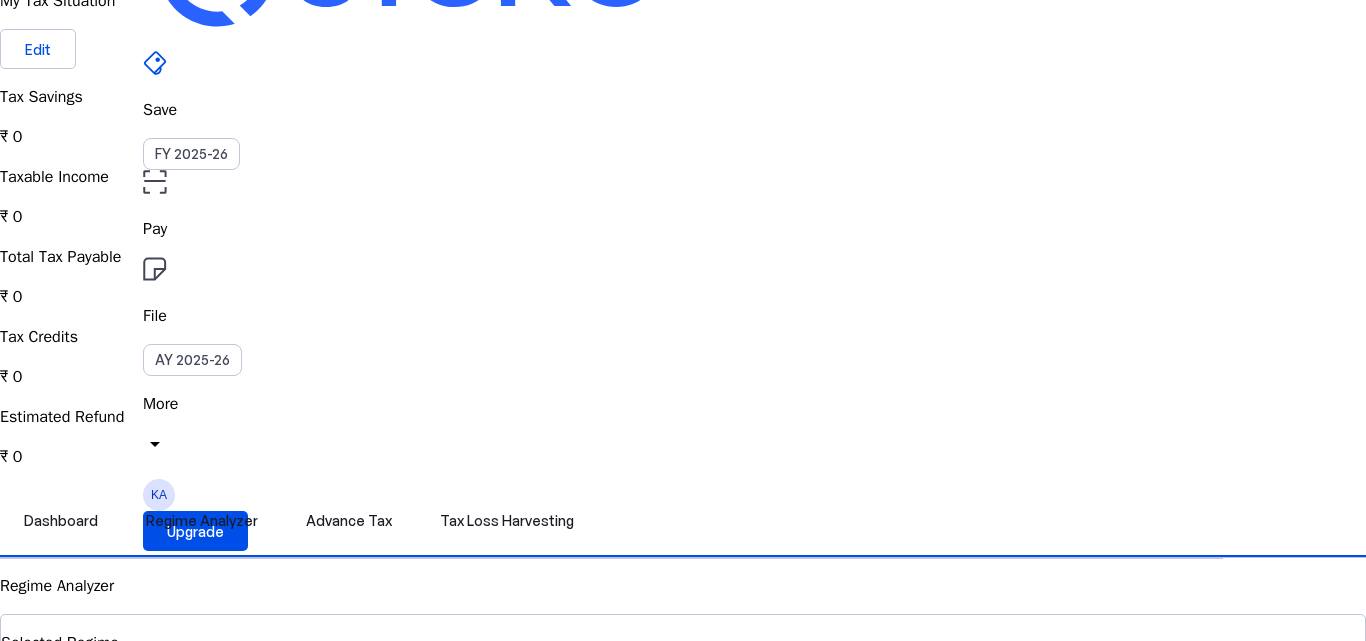 scroll, scrollTop: 0, scrollLeft: 0, axis: both 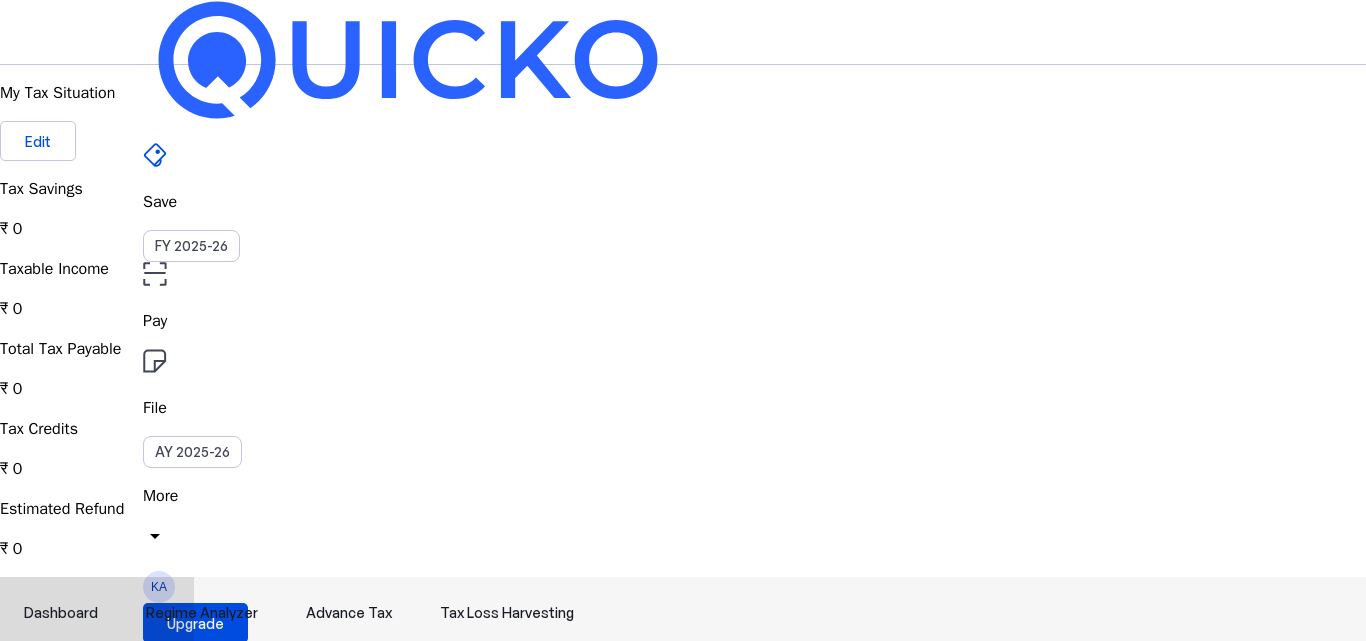 click on "Dashboard" at bounding box center [61, 613] 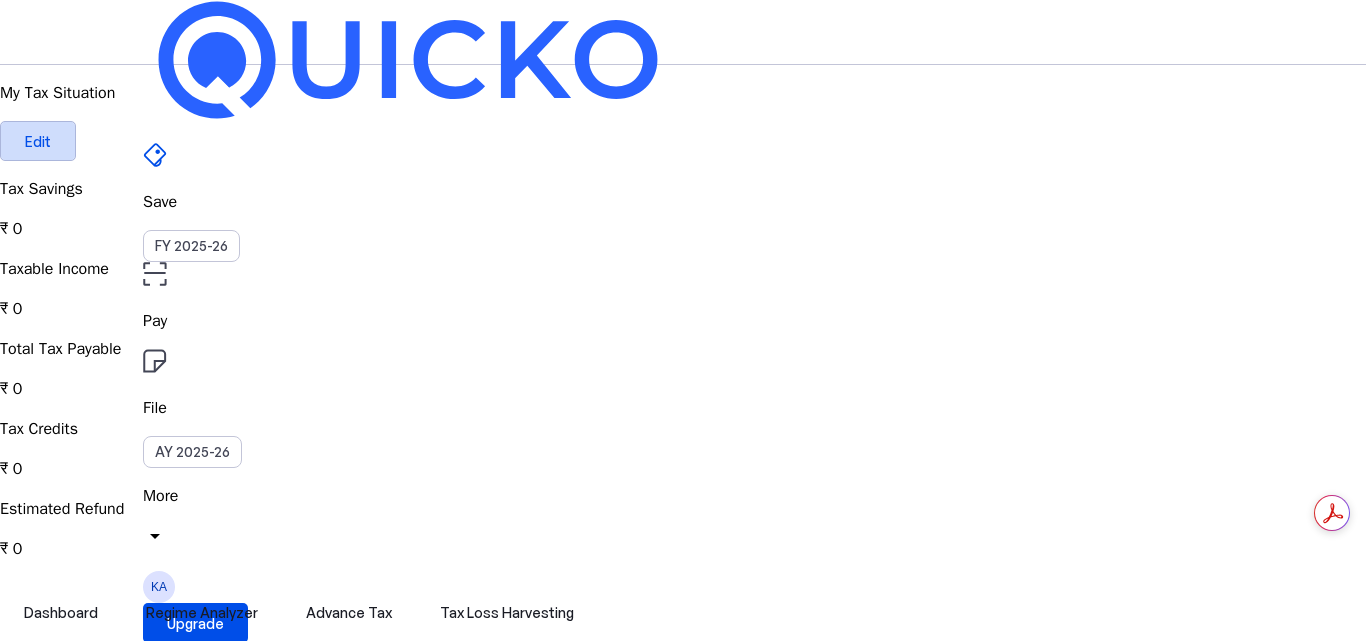 click at bounding box center (38, 141) 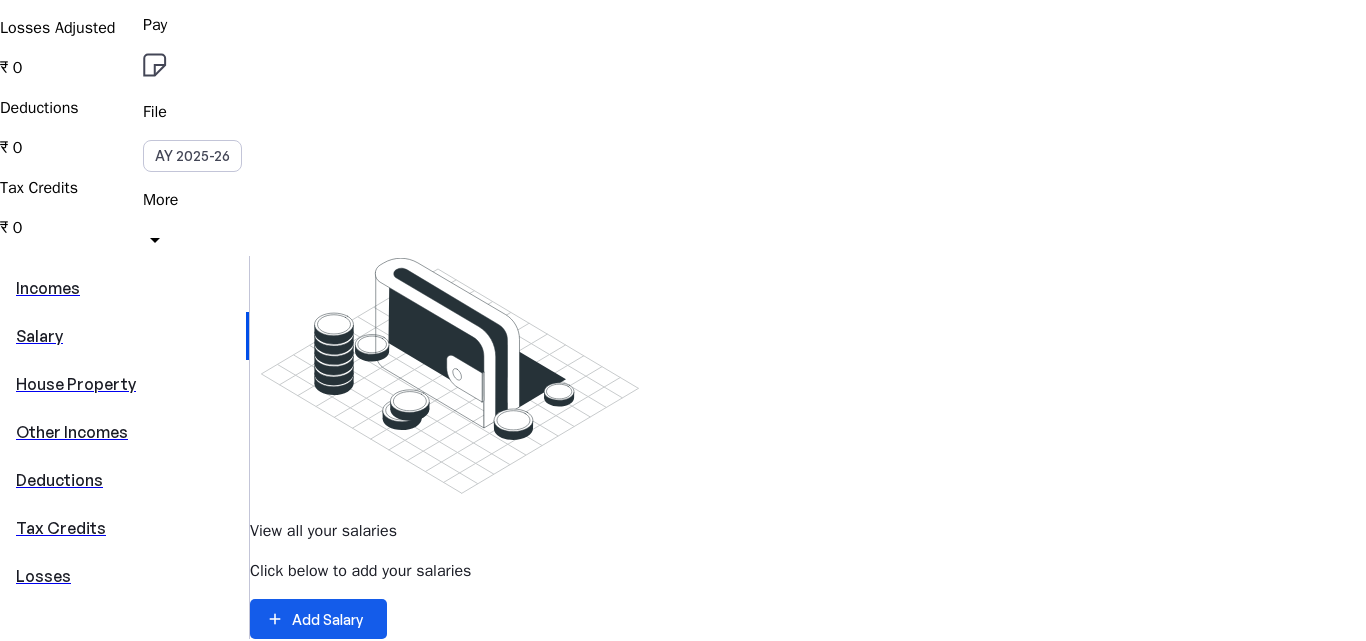 scroll, scrollTop: 297, scrollLeft: 0, axis: vertical 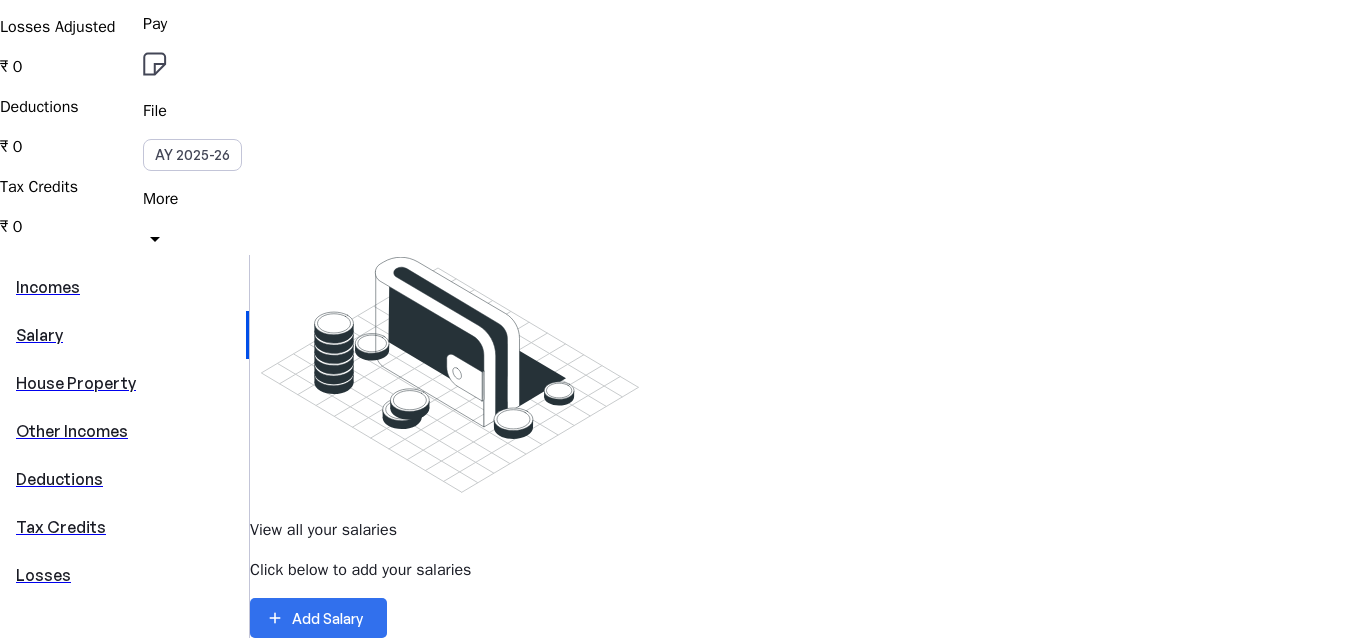 click at bounding box center [318, 618] 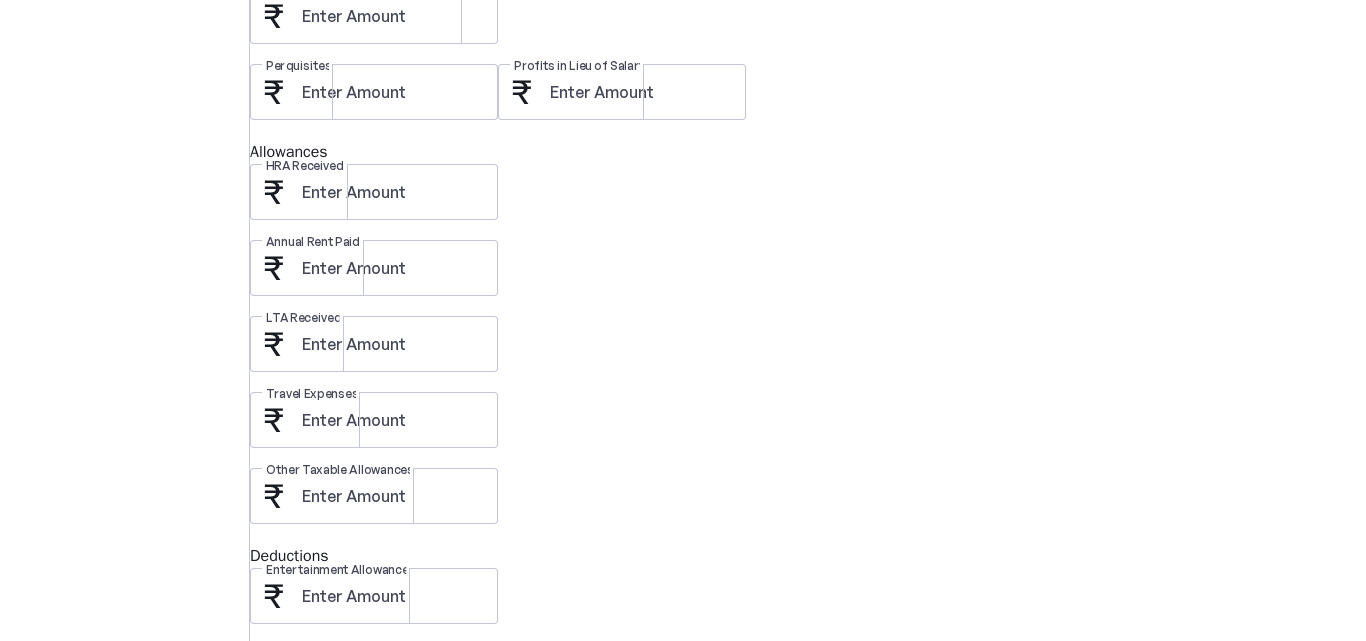 scroll, scrollTop: 896, scrollLeft: 0, axis: vertical 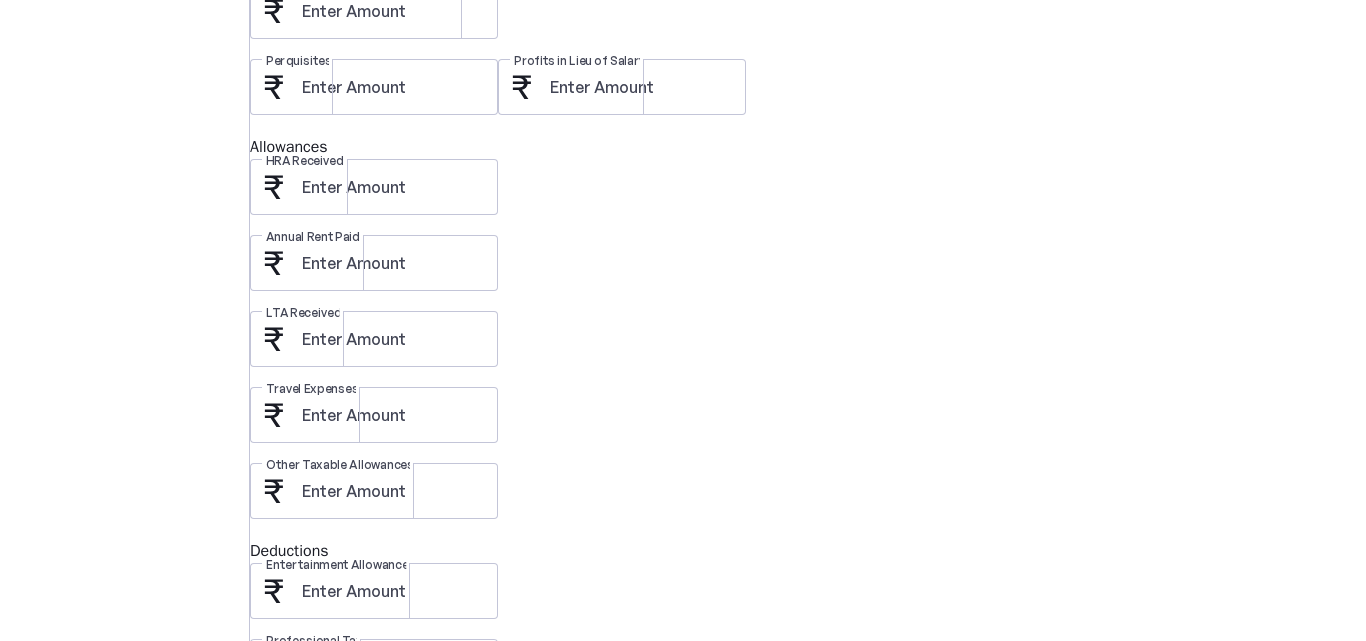 click on "Other Taxable Allowances" at bounding box center (808, 501) 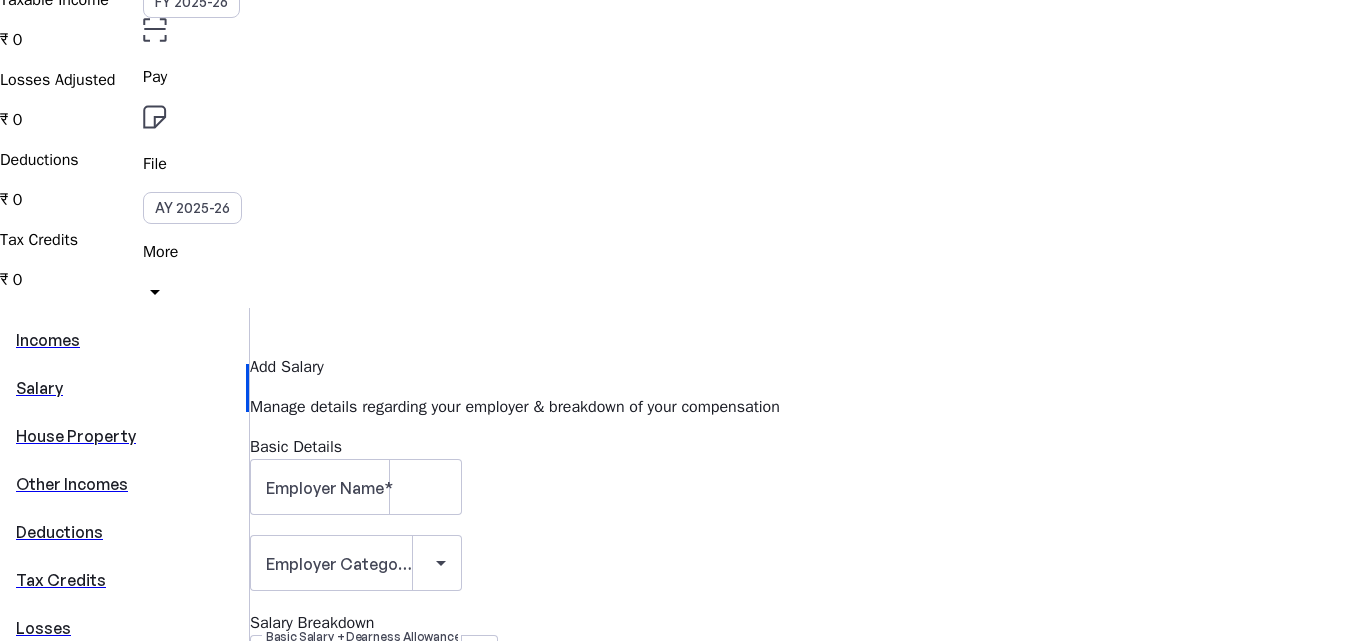 scroll, scrollTop: 243, scrollLeft: 0, axis: vertical 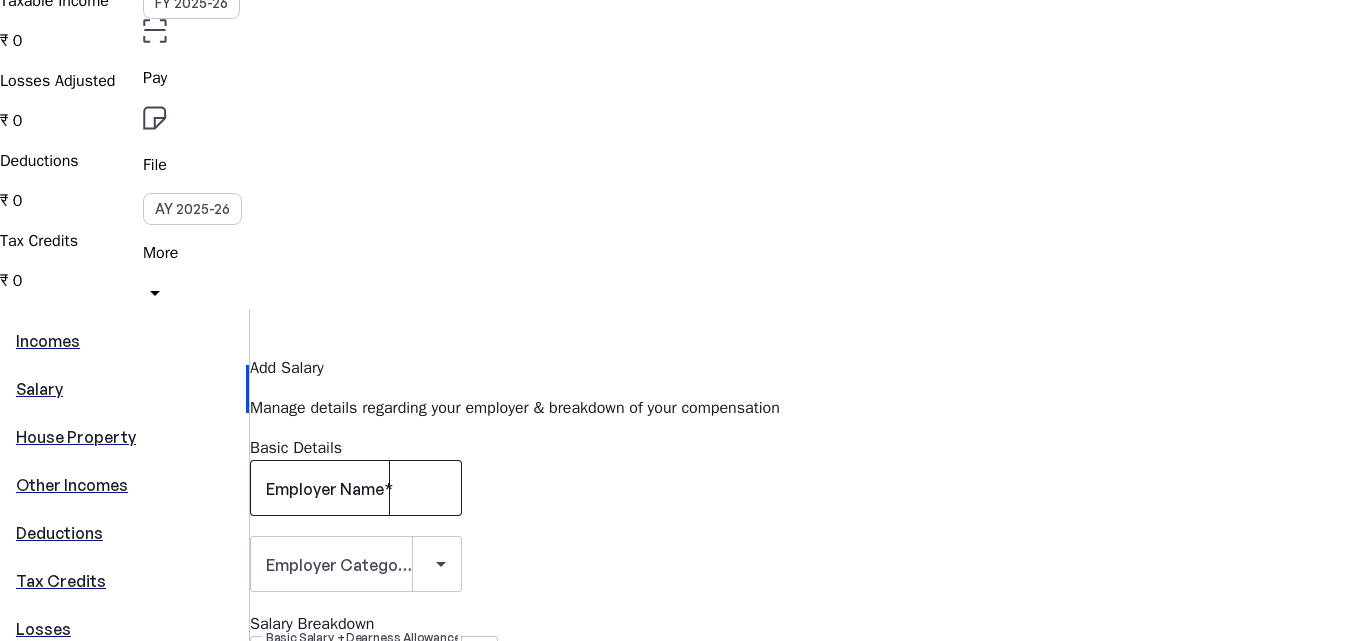 click on "Employer Name" at bounding box center (325, 489) 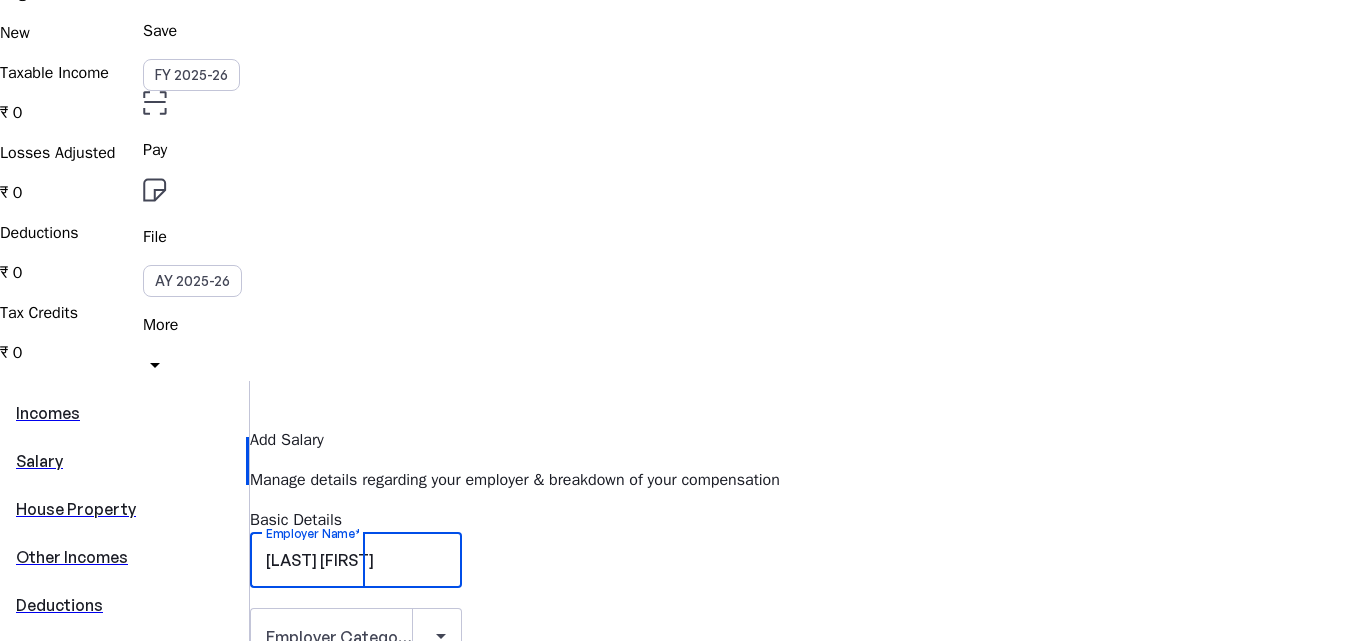 scroll, scrollTop: 170, scrollLeft: 0, axis: vertical 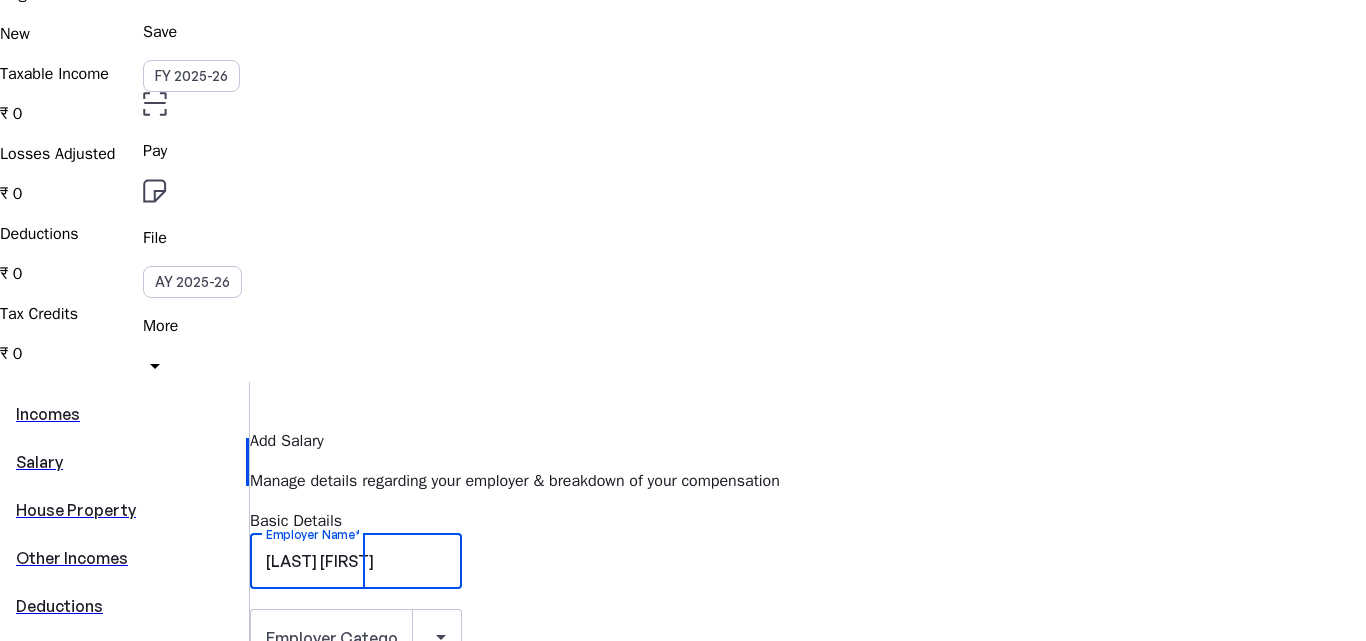 type on "[LAST] [FIRST]" 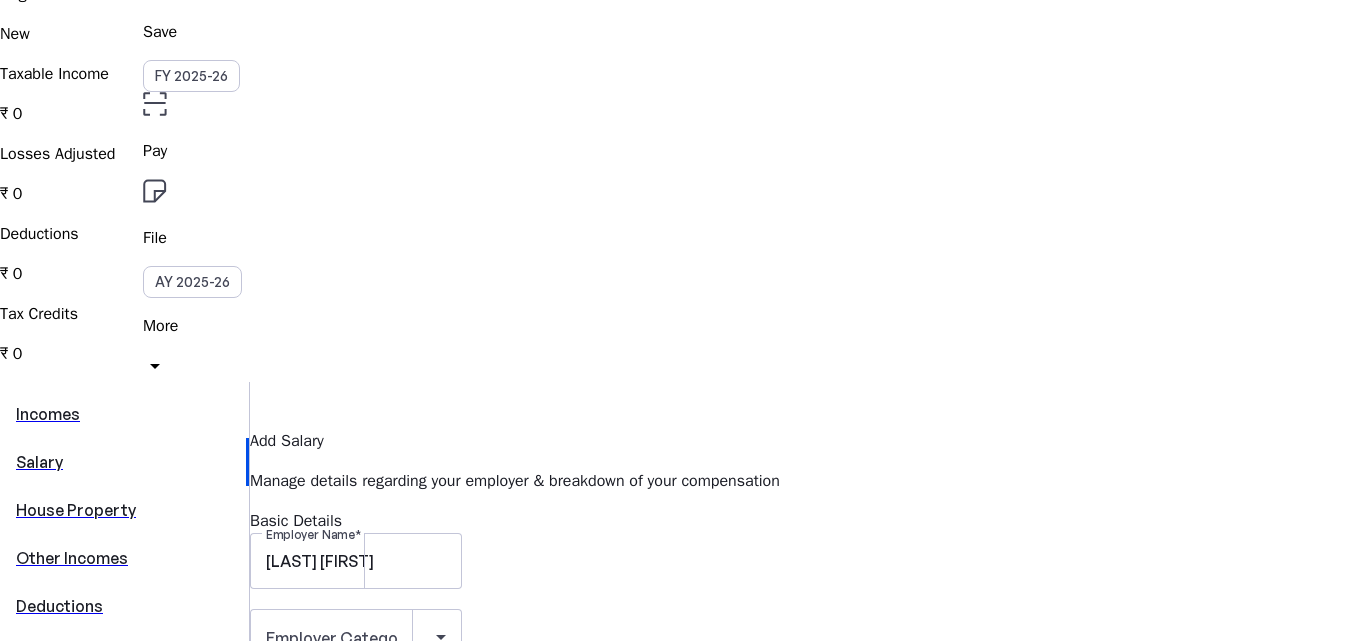 click on "House Property" at bounding box center (124, 510) 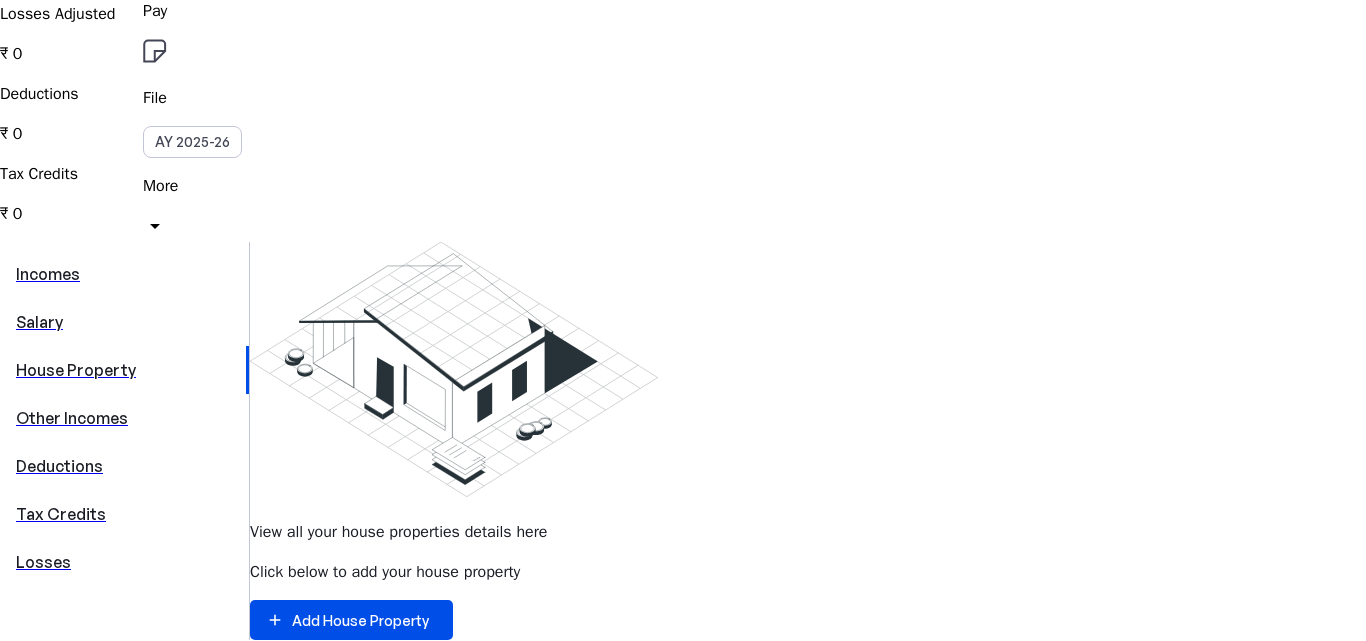 scroll, scrollTop: 311, scrollLeft: 0, axis: vertical 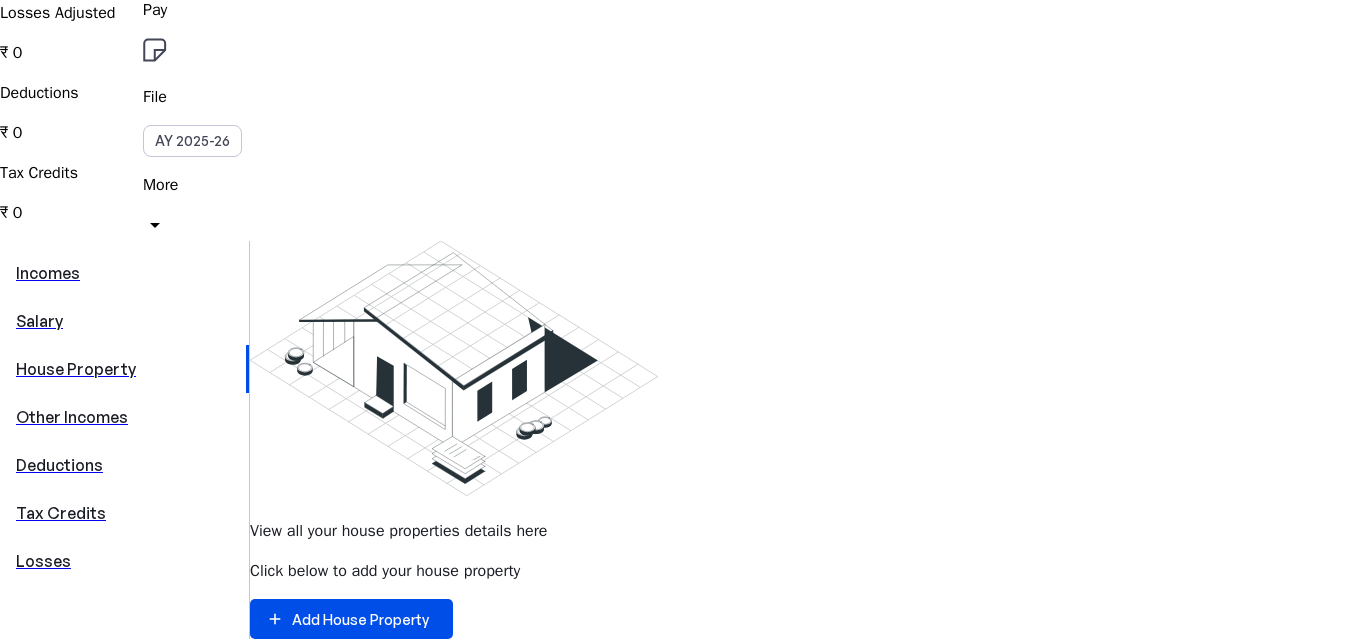 click on "Other Incomes" at bounding box center [124, 417] 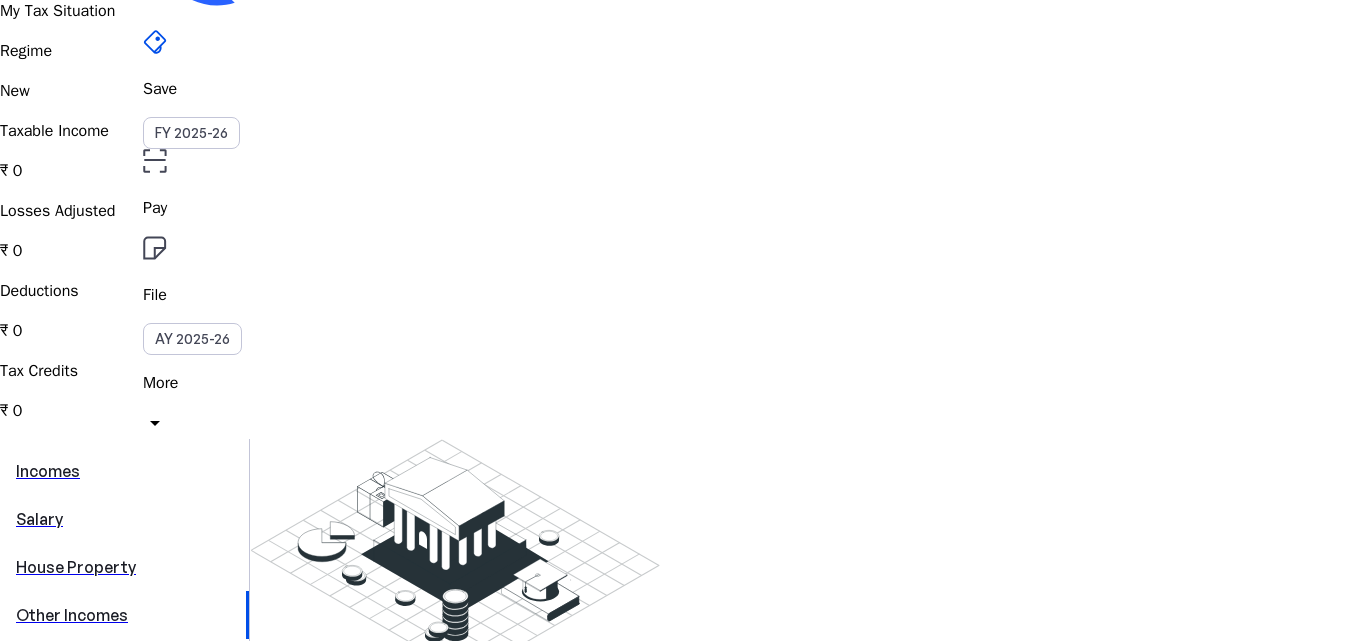 scroll, scrollTop: 76, scrollLeft: 0, axis: vertical 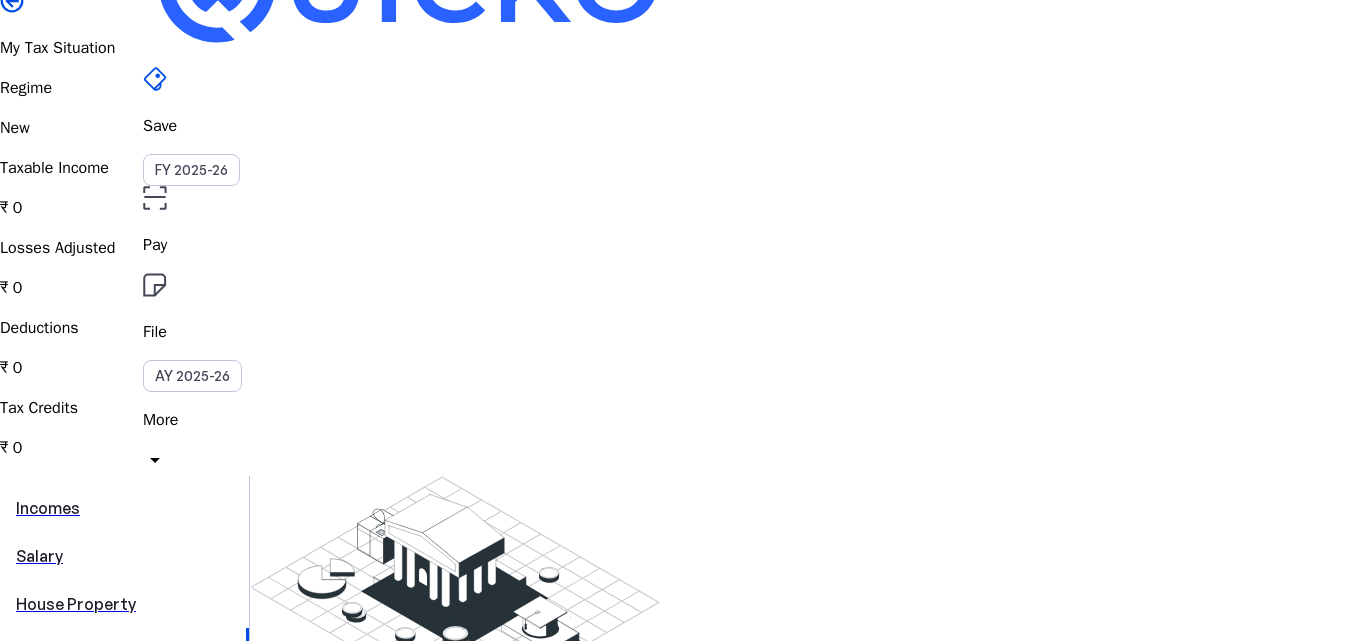 click on "Deductions" at bounding box center [124, 700] 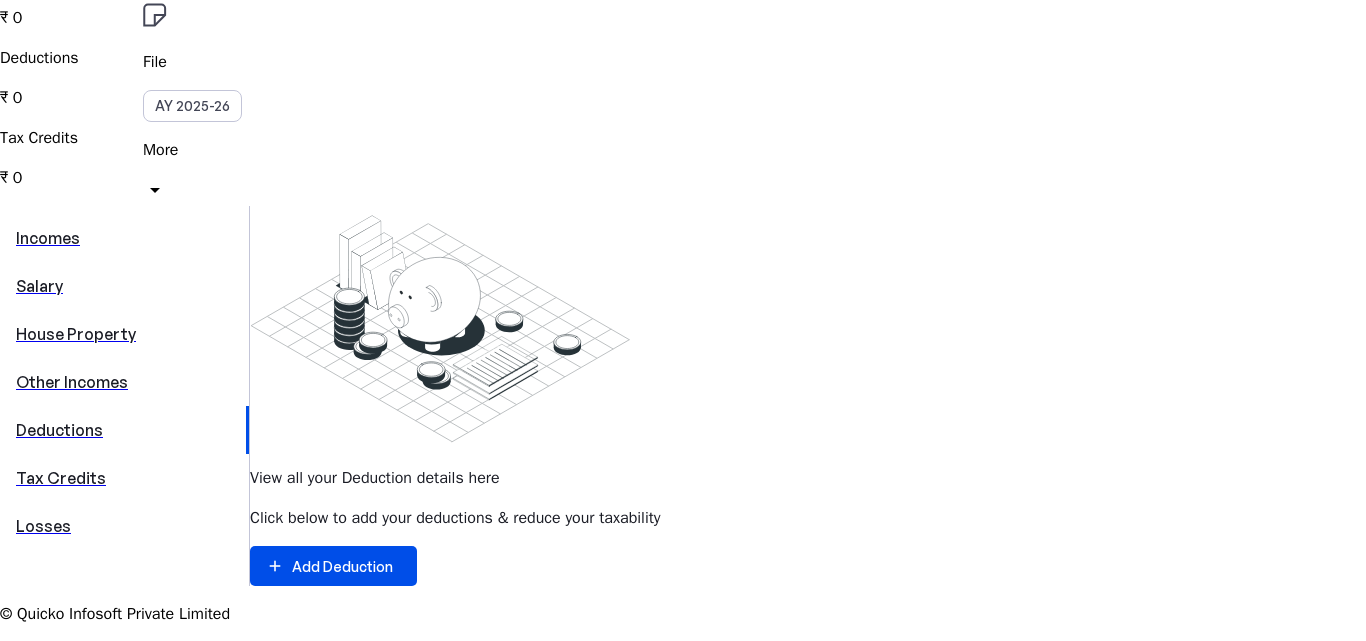 scroll, scrollTop: 336, scrollLeft: 0, axis: vertical 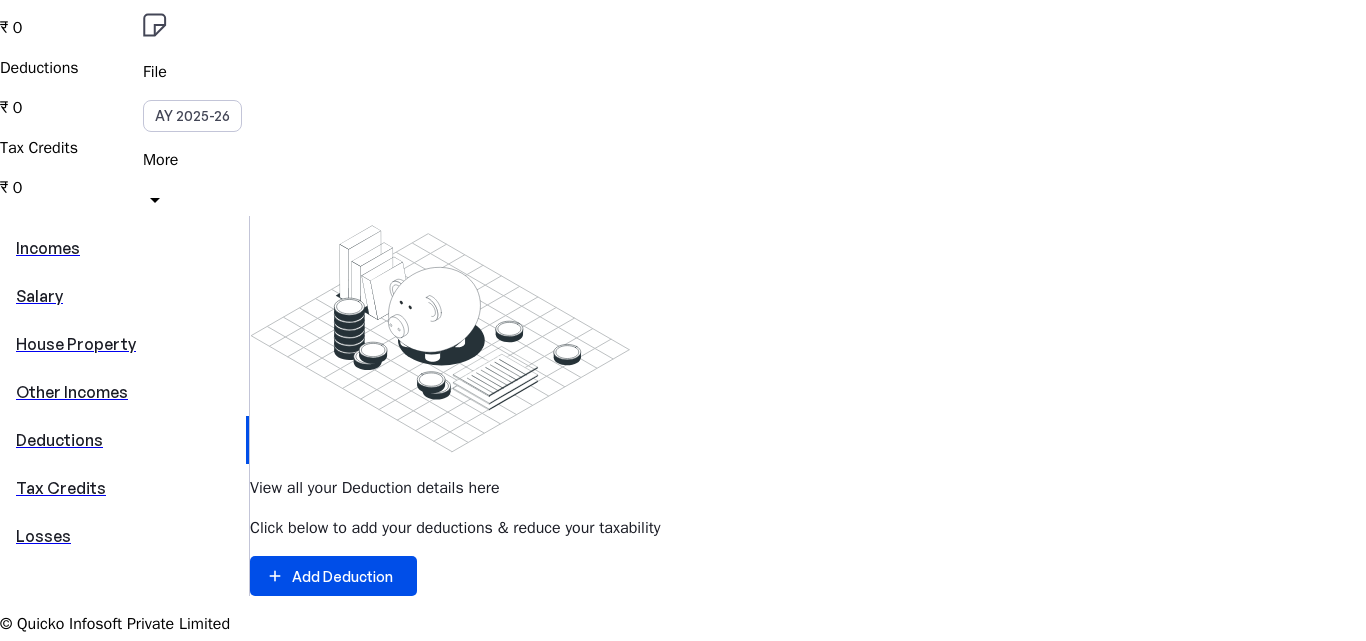 click on "Tax Credits" at bounding box center [124, 488] 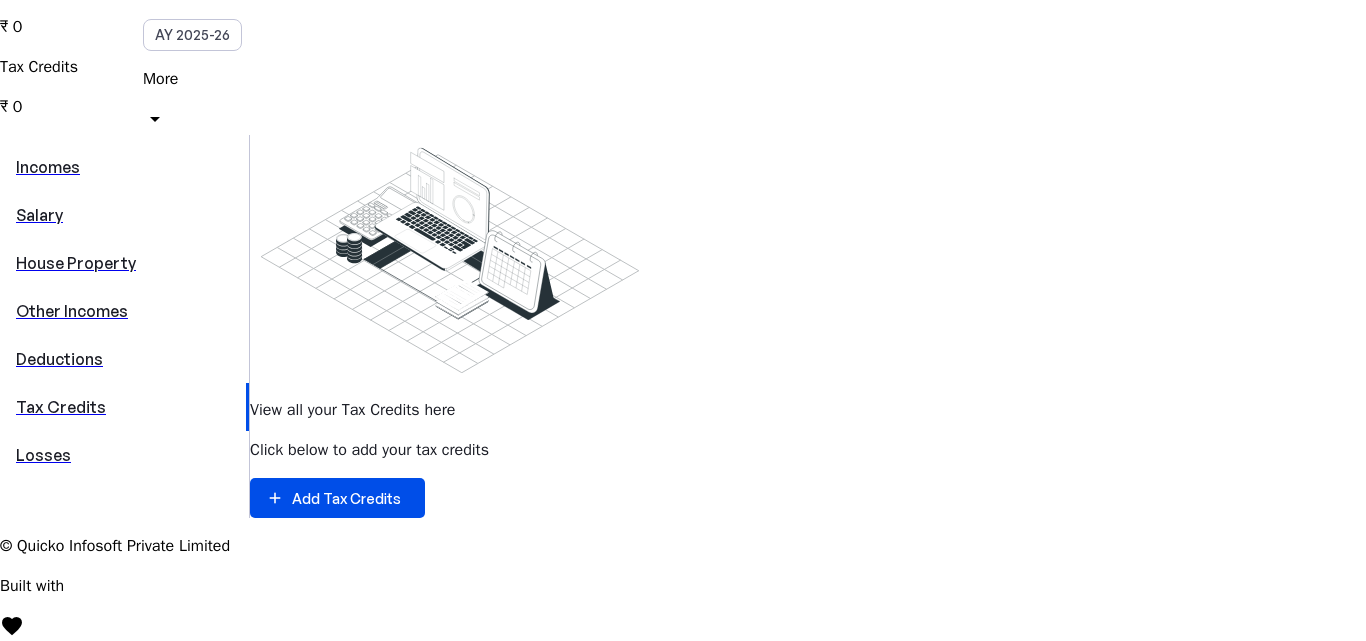scroll, scrollTop: 421, scrollLeft: 0, axis: vertical 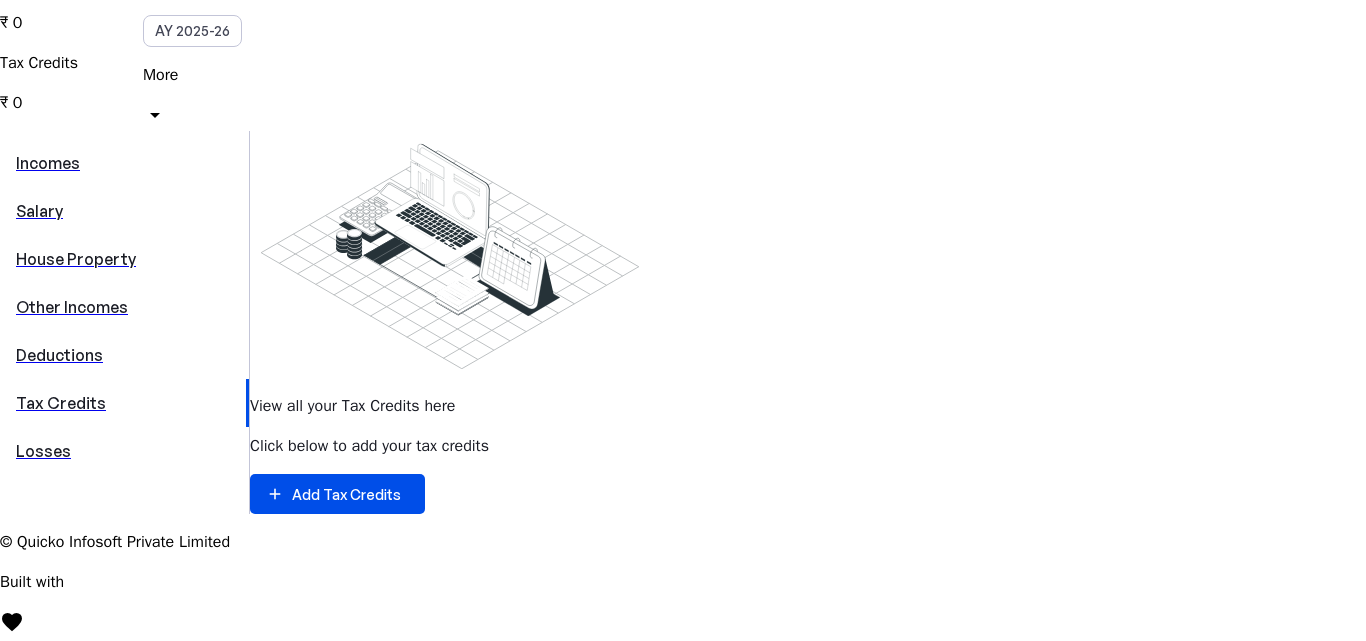 click on "Losses" at bounding box center [124, 451] 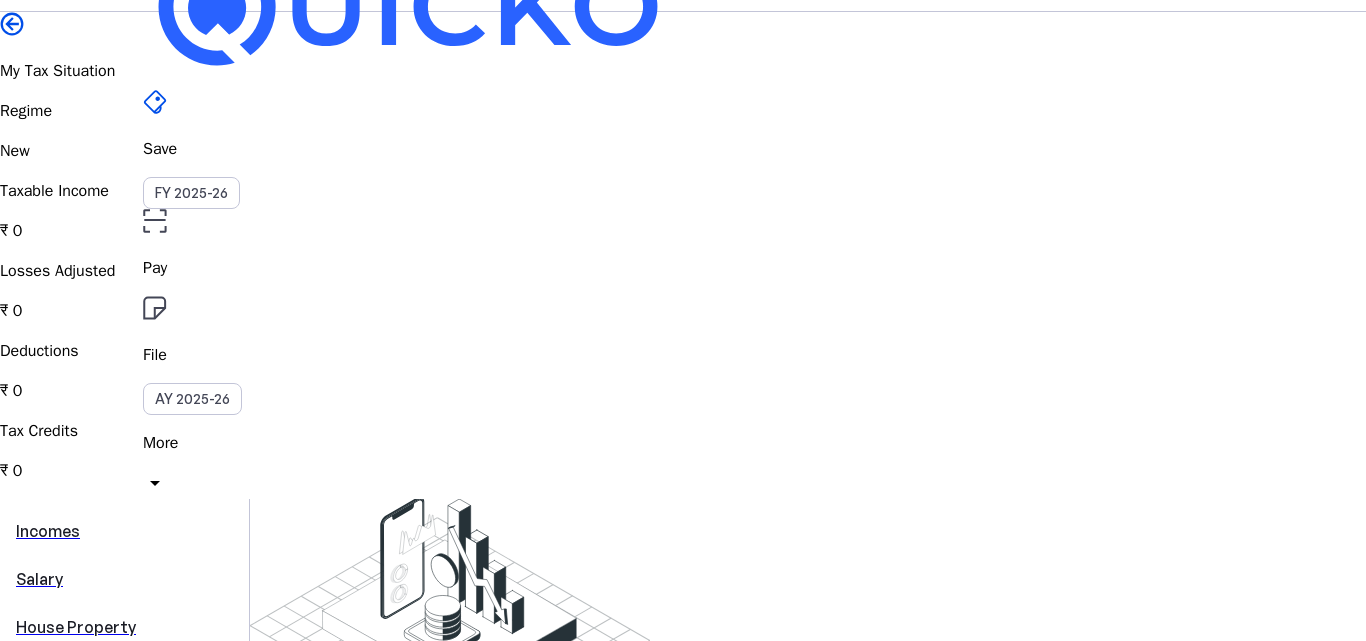 scroll, scrollTop: 0, scrollLeft: 0, axis: both 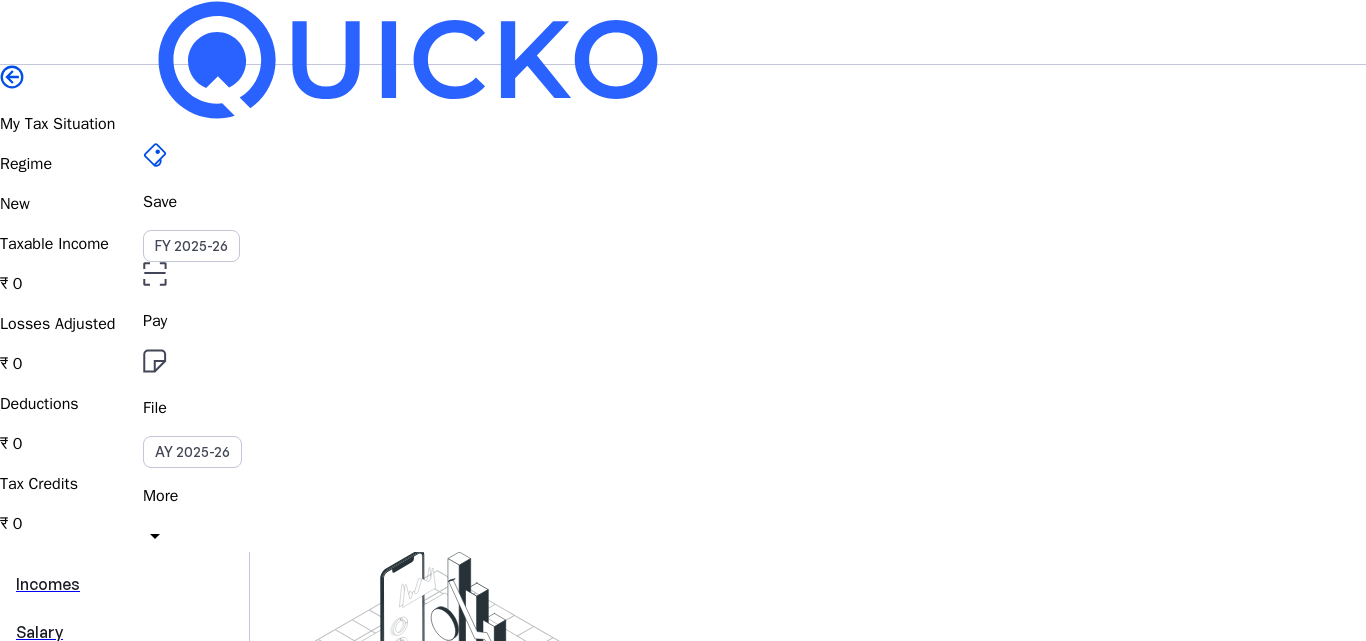 click on "Save FY 2025-26 Pay File AY 2025-26 More arrow_drop_down KA Upgrade" at bounding box center [683, 32] 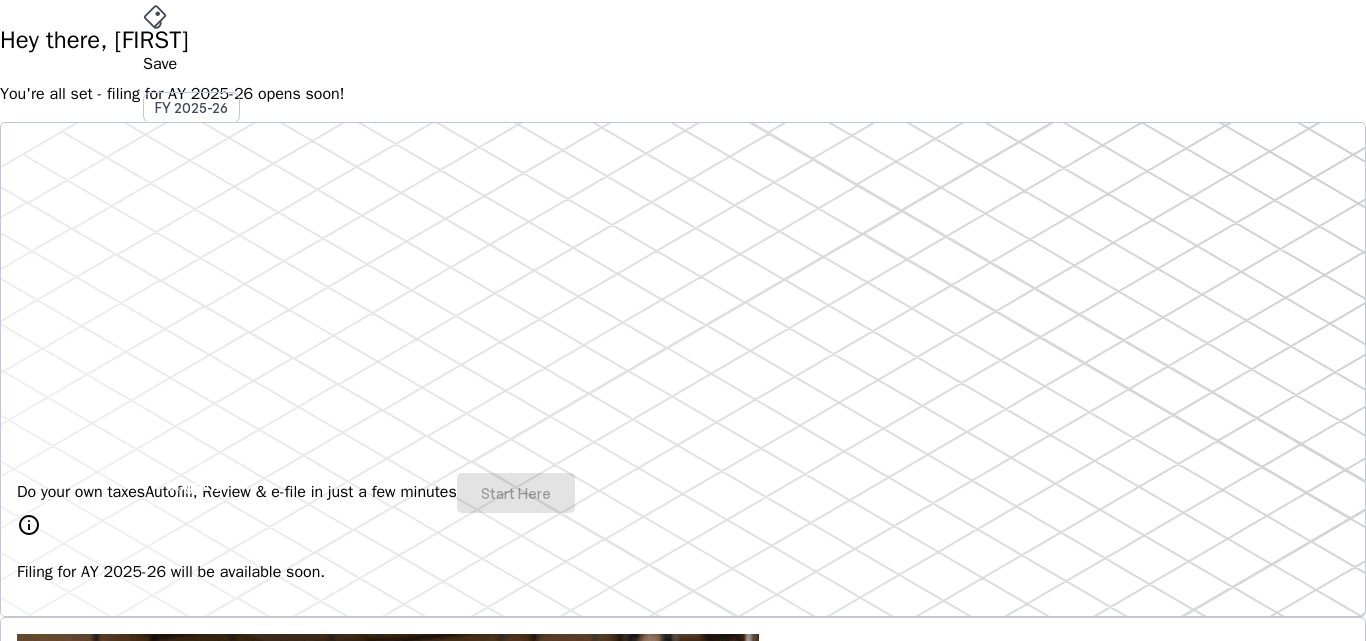 scroll, scrollTop: 149, scrollLeft: 0, axis: vertical 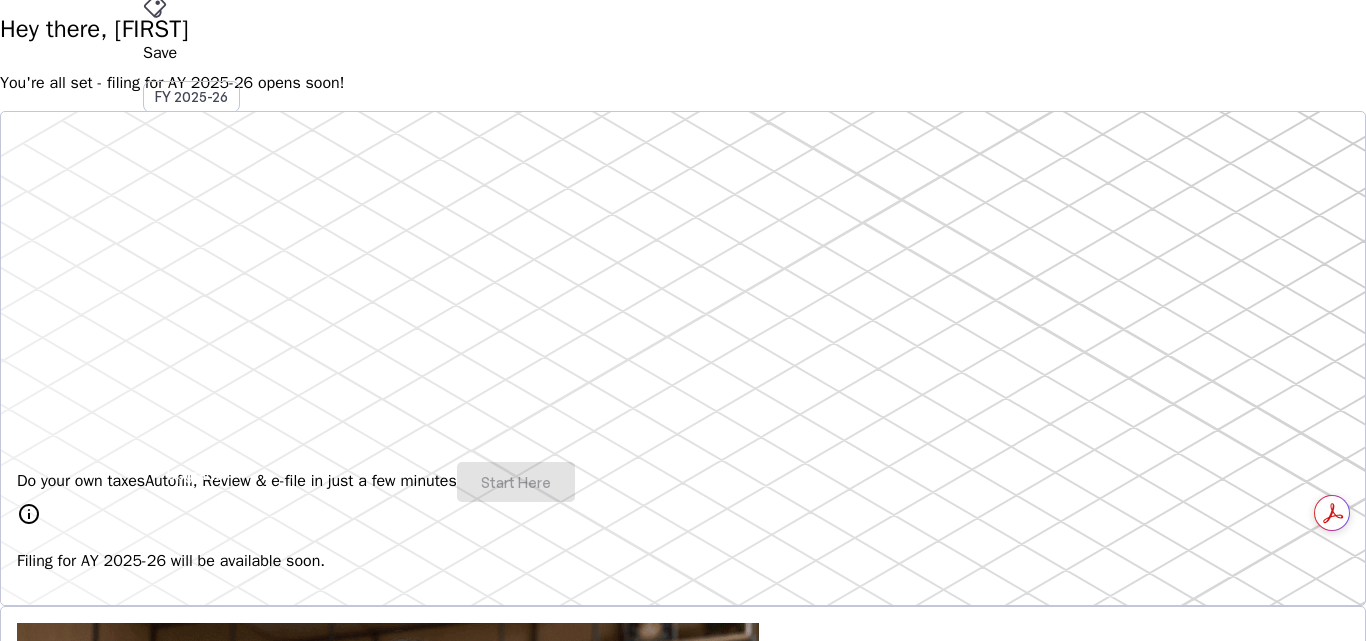 click on "Do your own taxes   Autofill, Review & e-file in just a few minutes   Start Here" at bounding box center [683, 482] 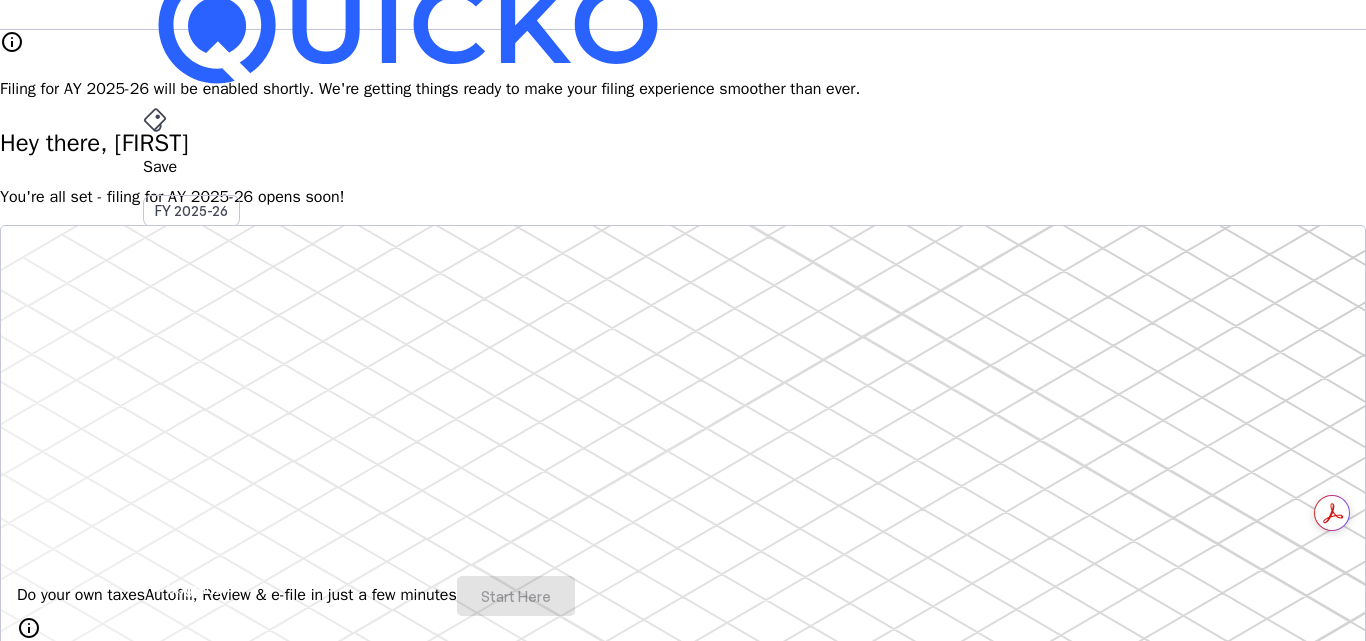 scroll, scrollTop: 0, scrollLeft: 0, axis: both 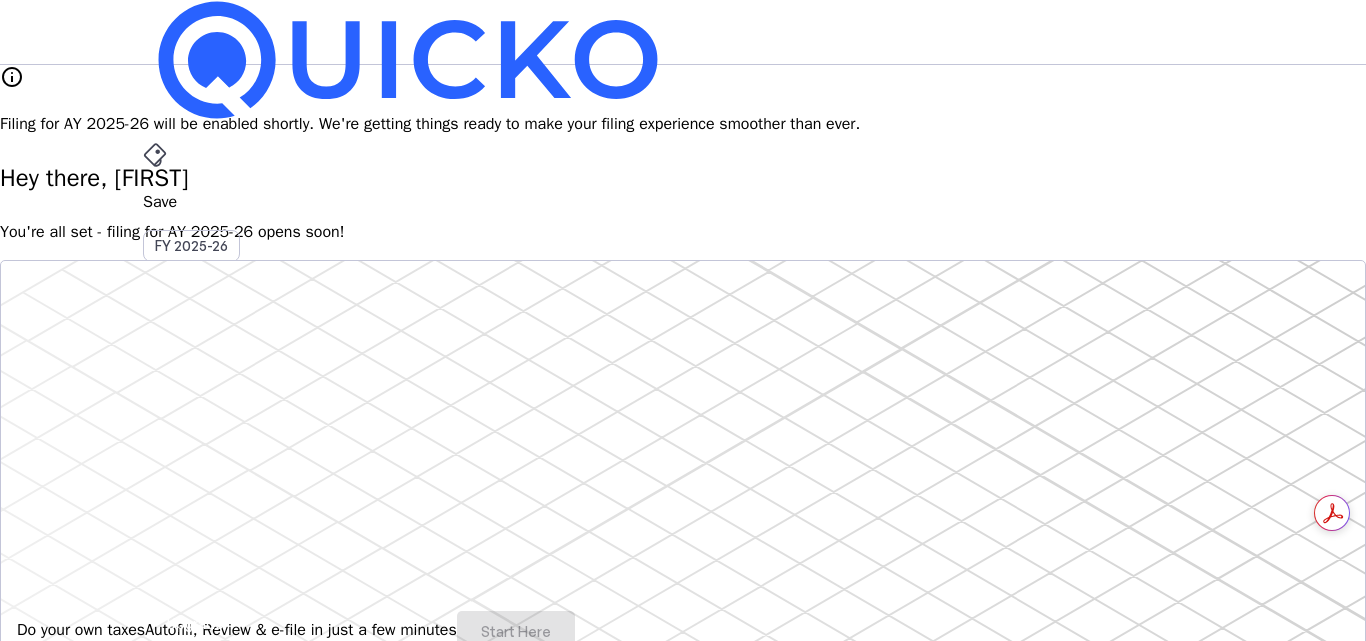 click at bounding box center [195, 623] 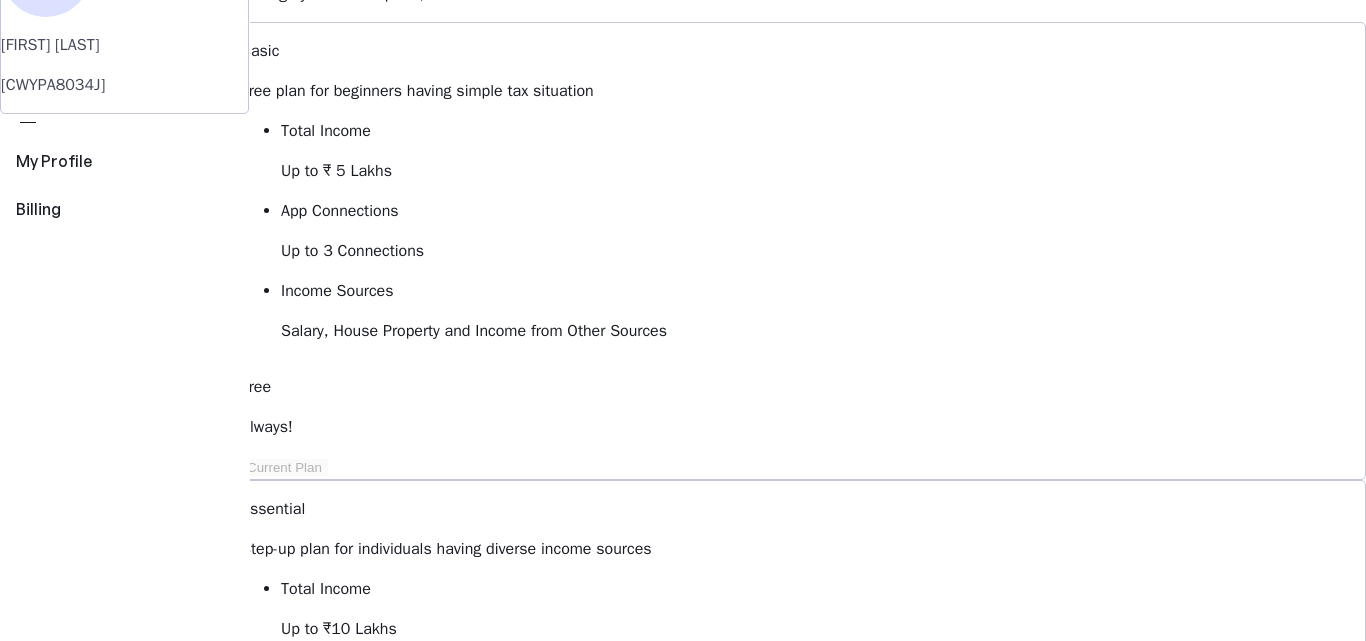 scroll, scrollTop: 0, scrollLeft: 0, axis: both 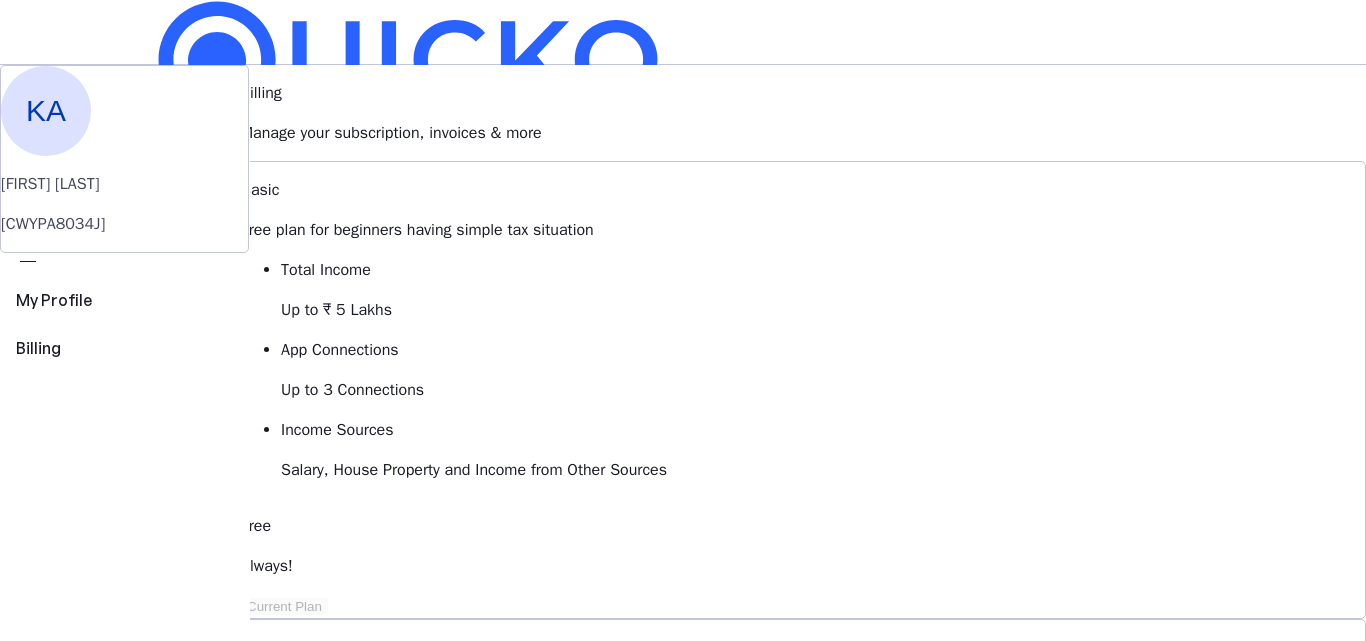 click on "Save FY 2025-26" at bounding box center (683, 202) 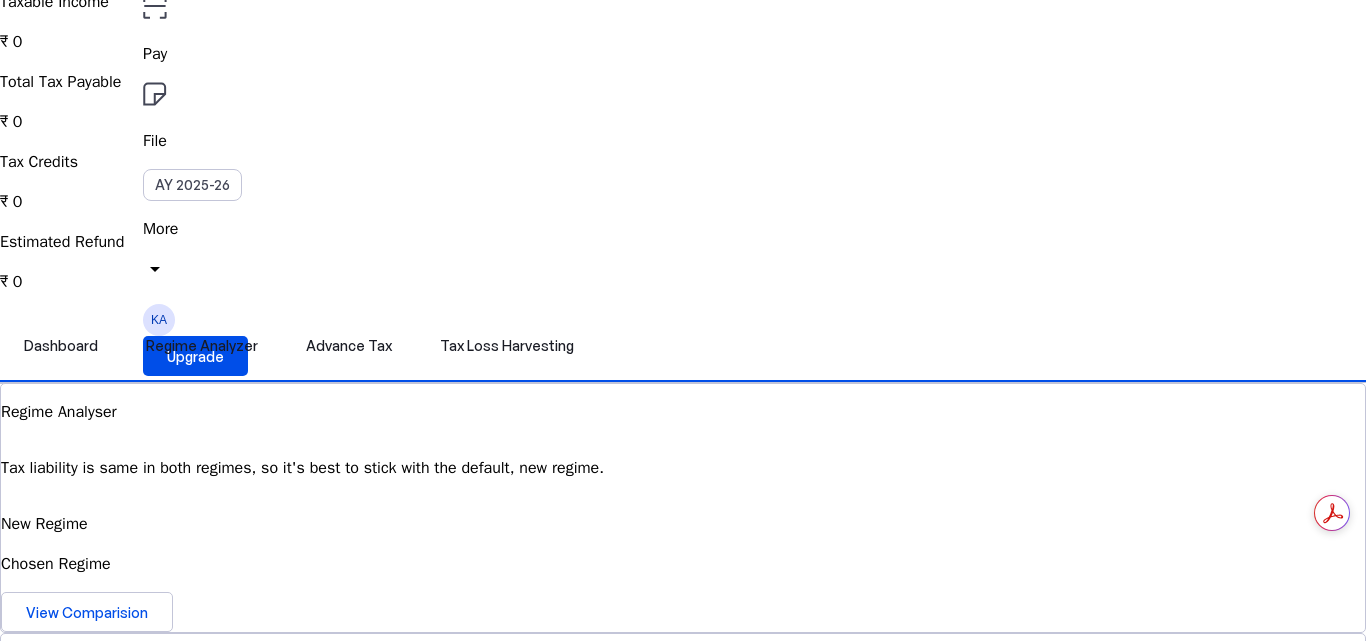 scroll, scrollTop: 0, scrollLeft: 0, axis: both 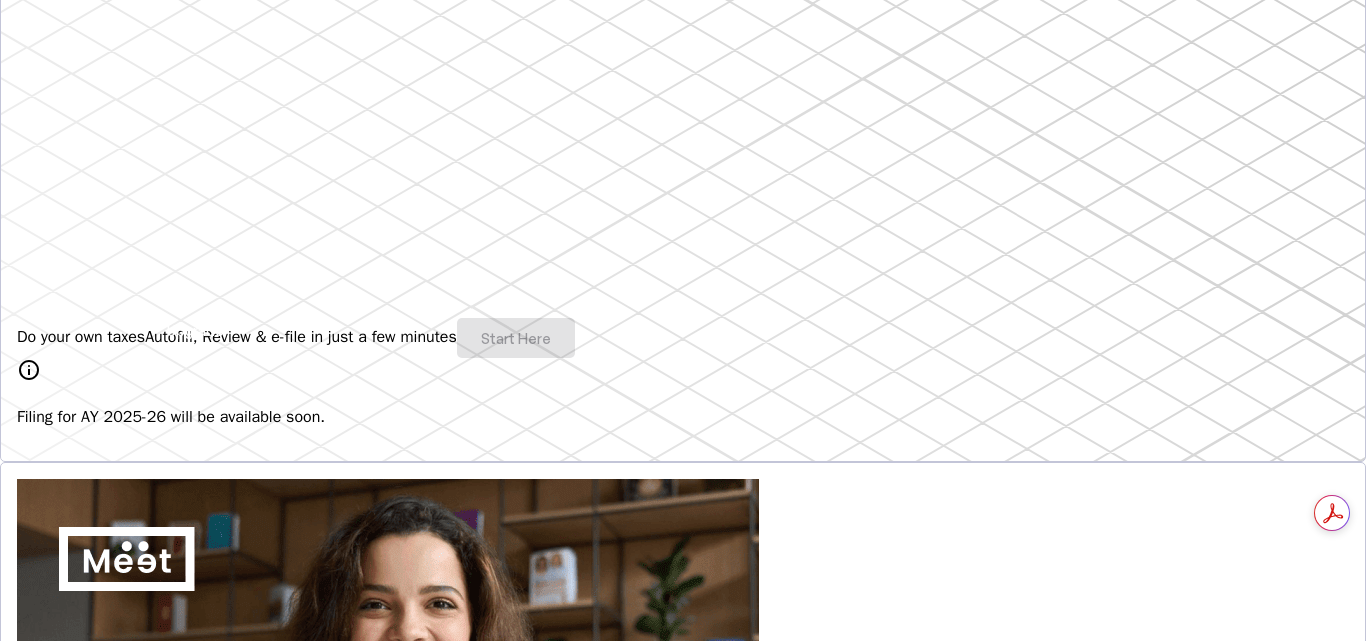 click on "Filing for AY 2025-26 will be available soon." at bounding box center (683, 417) 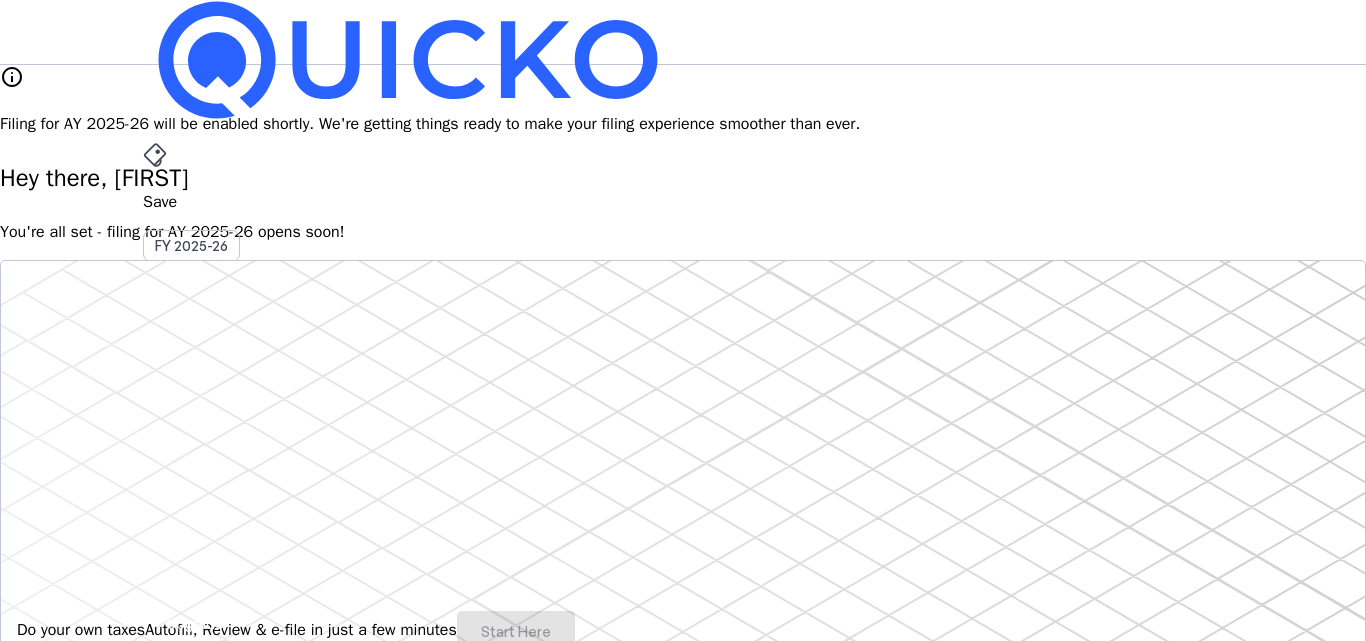 click on "More" at bounding box center (683, 496) 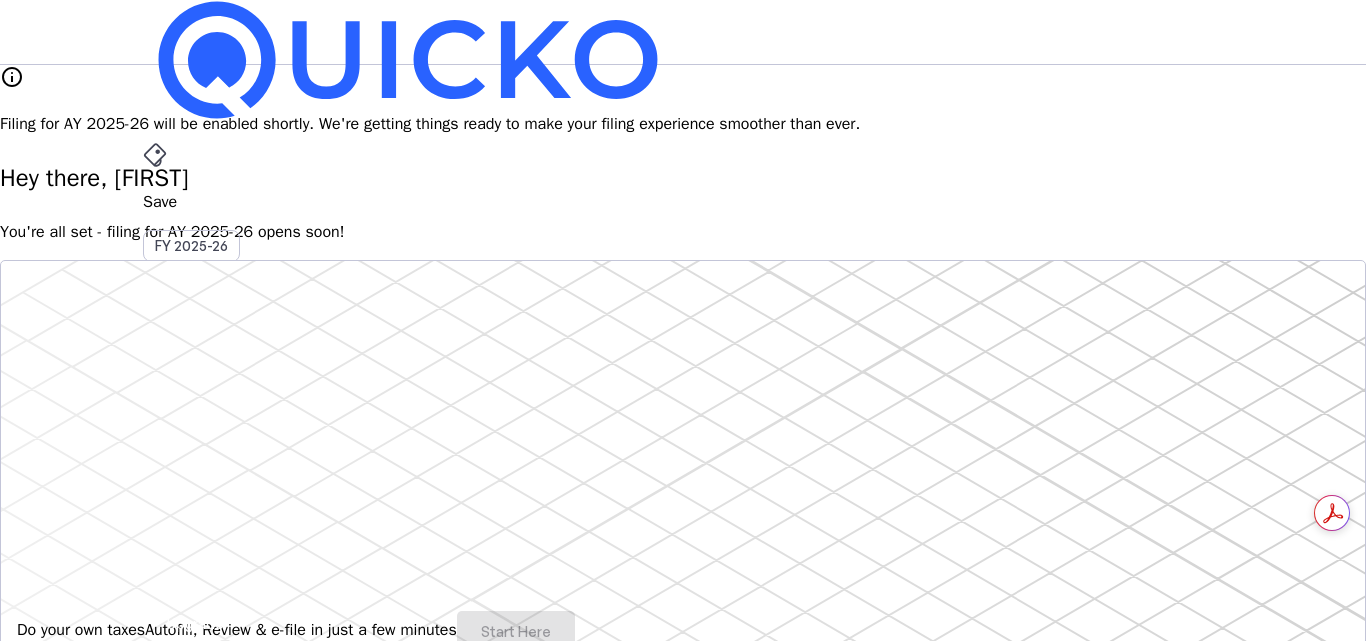 click on "Tools" at bounding box center [158, 3572] 